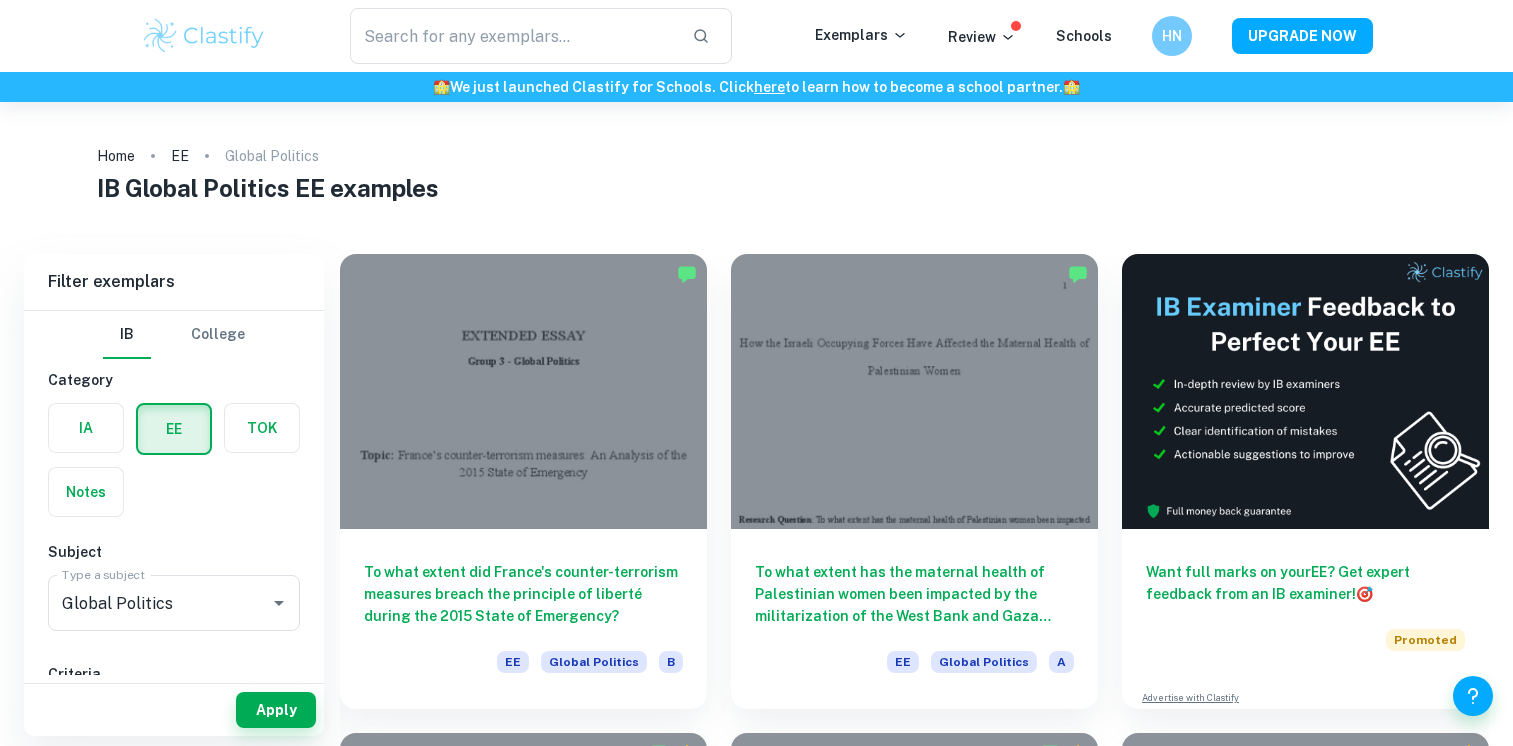 scroll, scrollTop: 0, scrollLeft: 0, axis: both 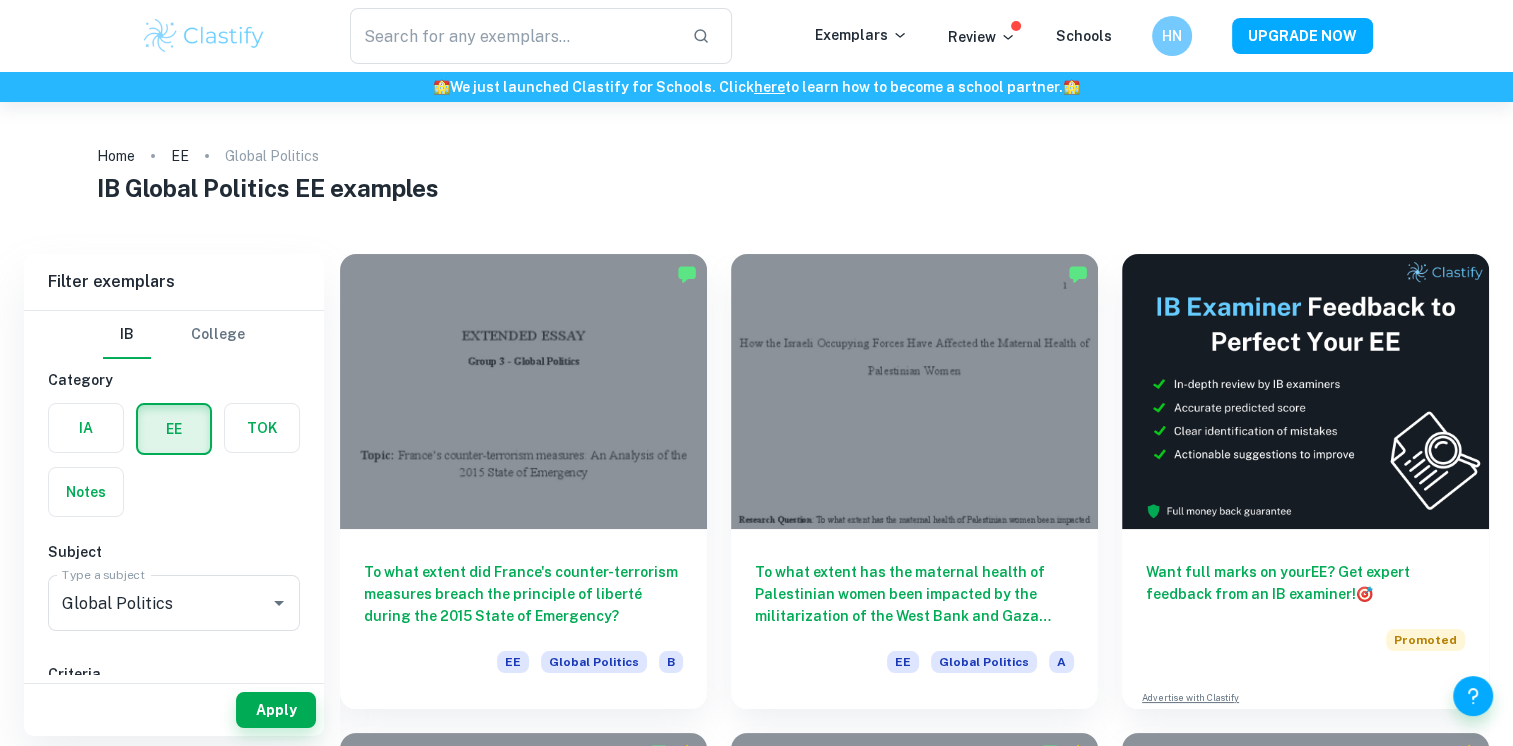 click on "​ Exemplars Review Schools HN UPGRADE NOW" at bounding box center [757, 36] 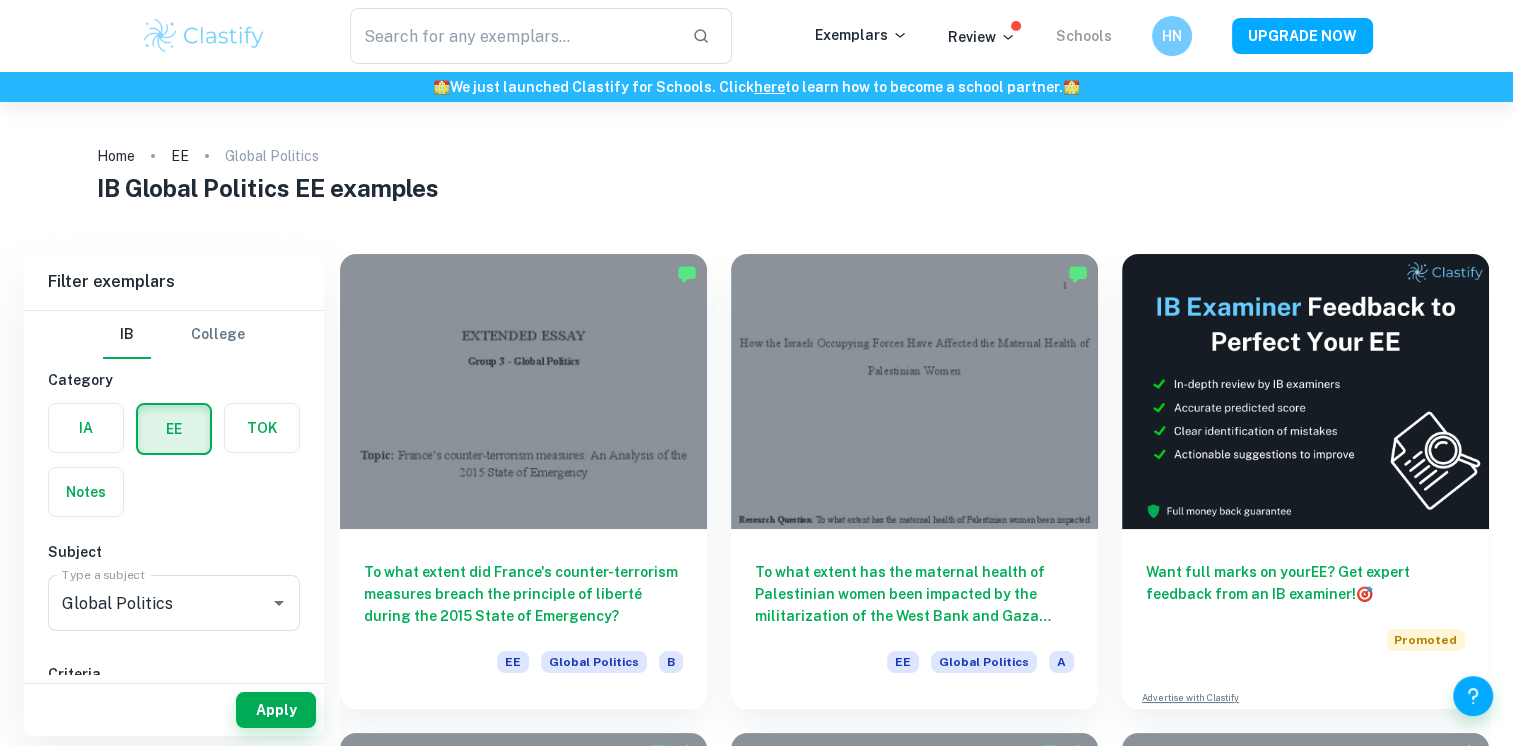 click on "Schools" at bounding box center (1084, 36) 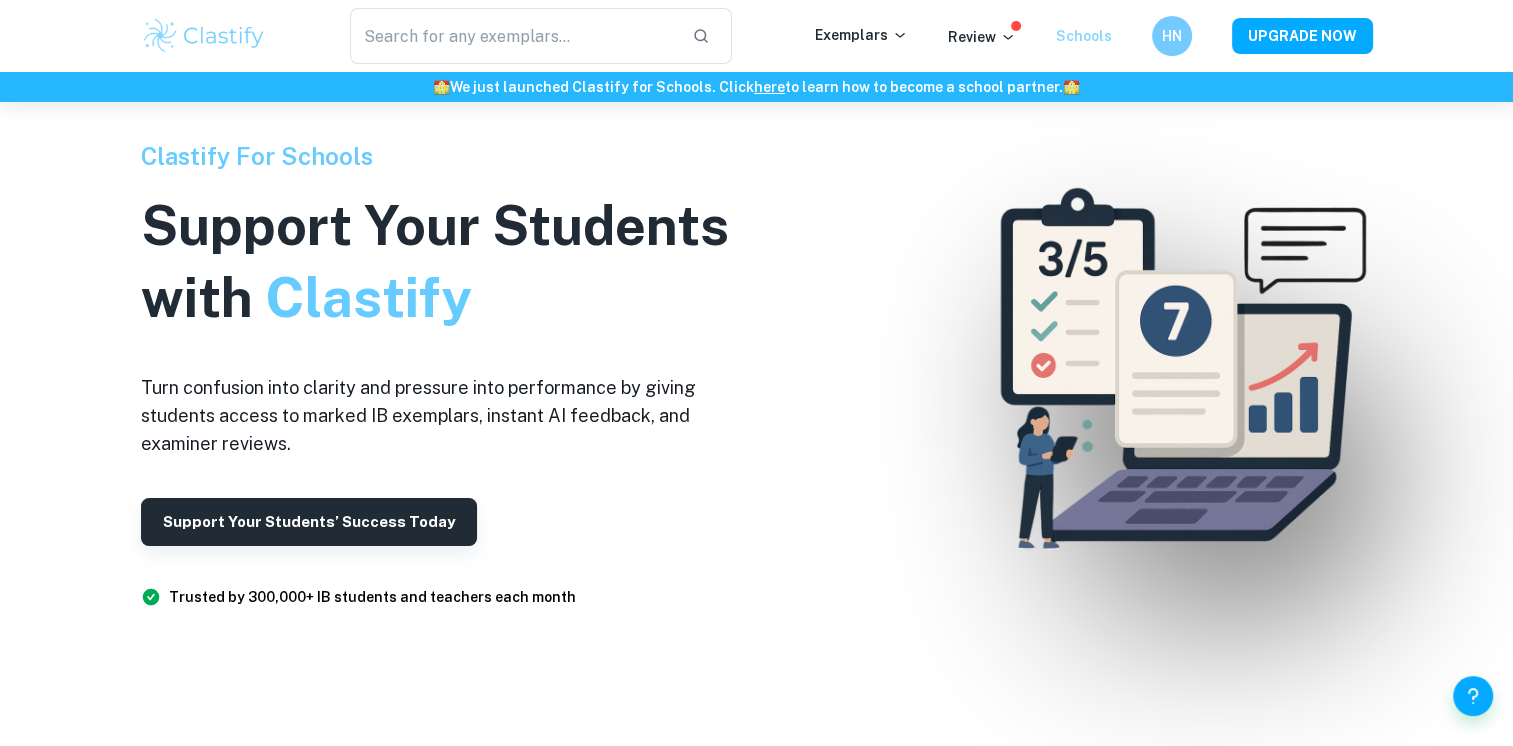 click on "Schools" at bounding box center (1084, 36) 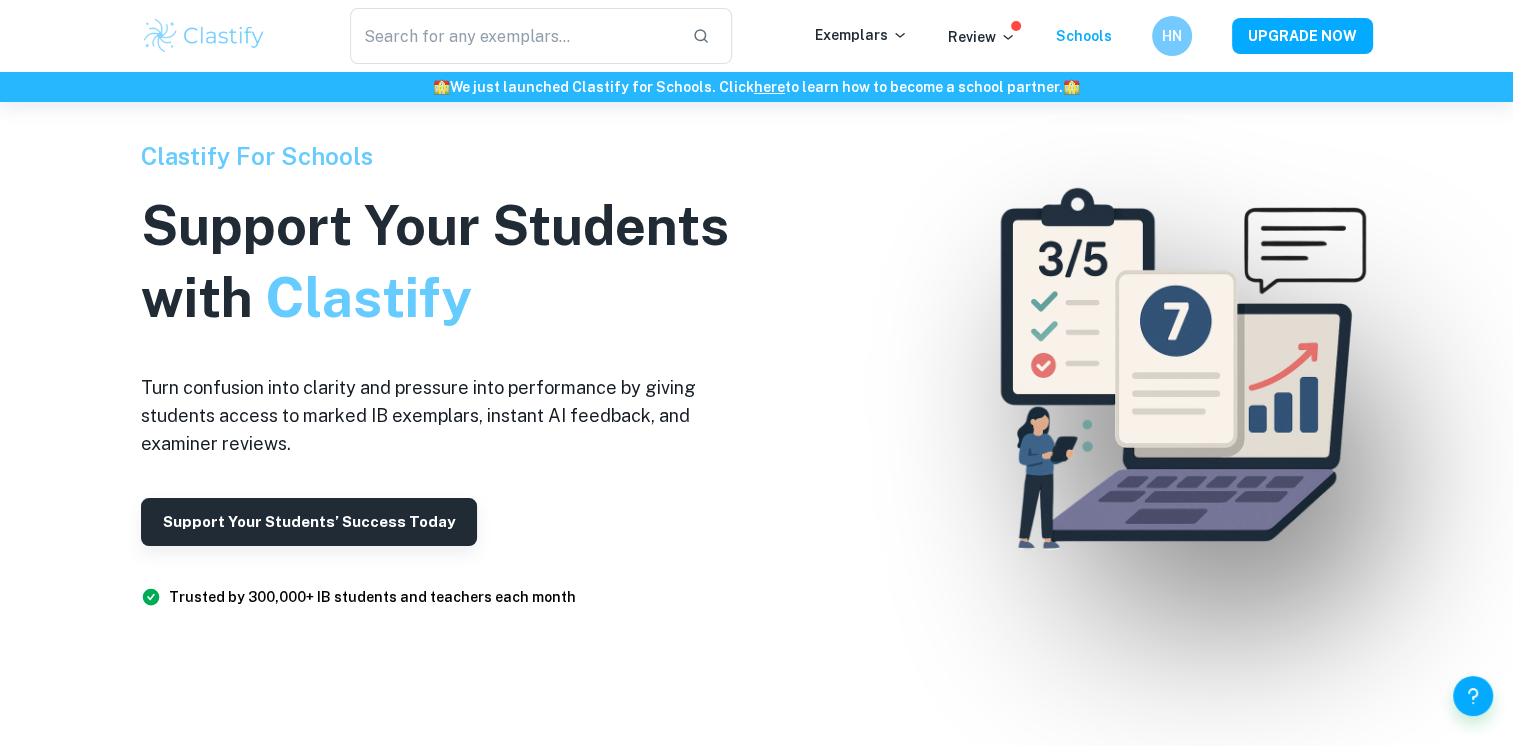 scroll, scrollTop: 172, scrollLeft: 0, axis: vertical 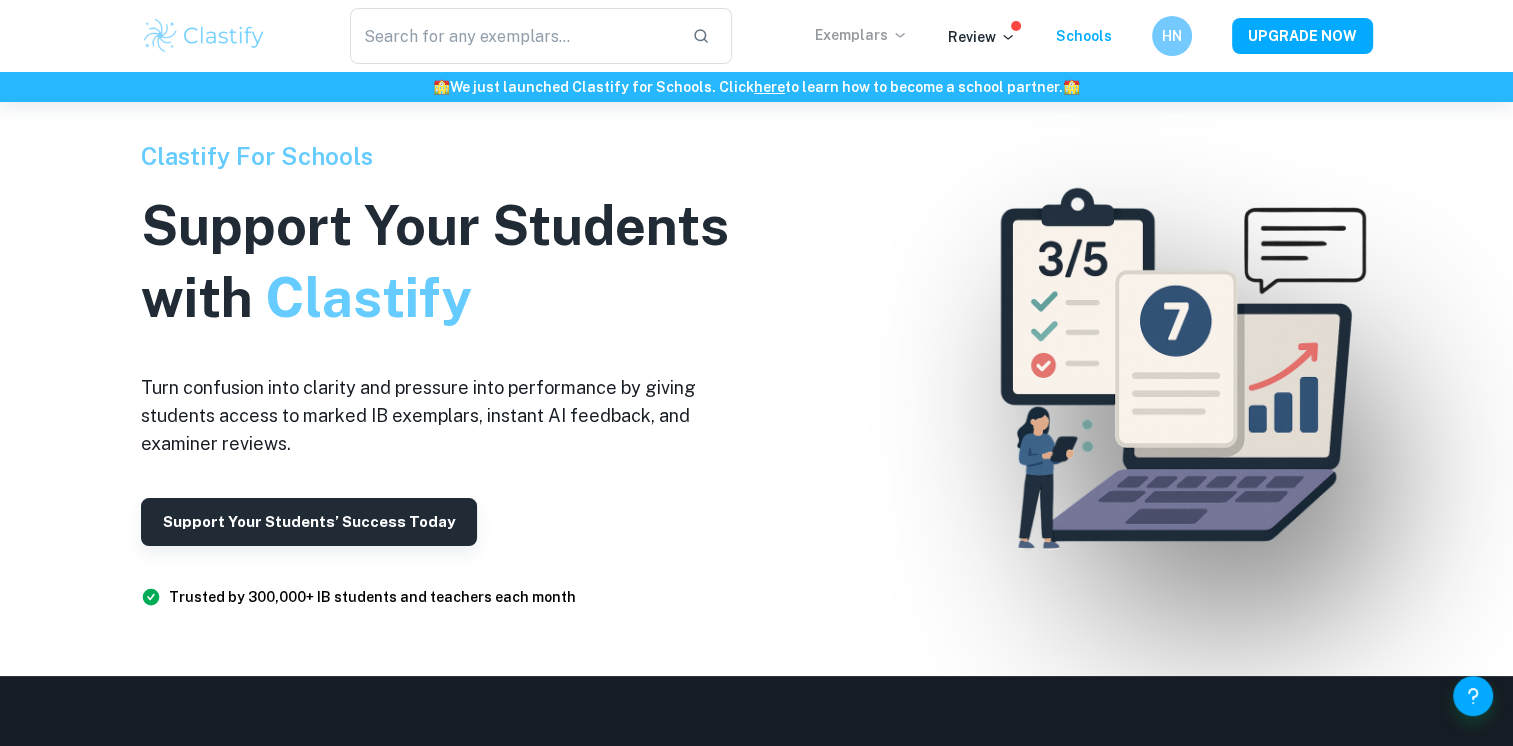 click on "Exemplars" at bounding box center [861, 35] 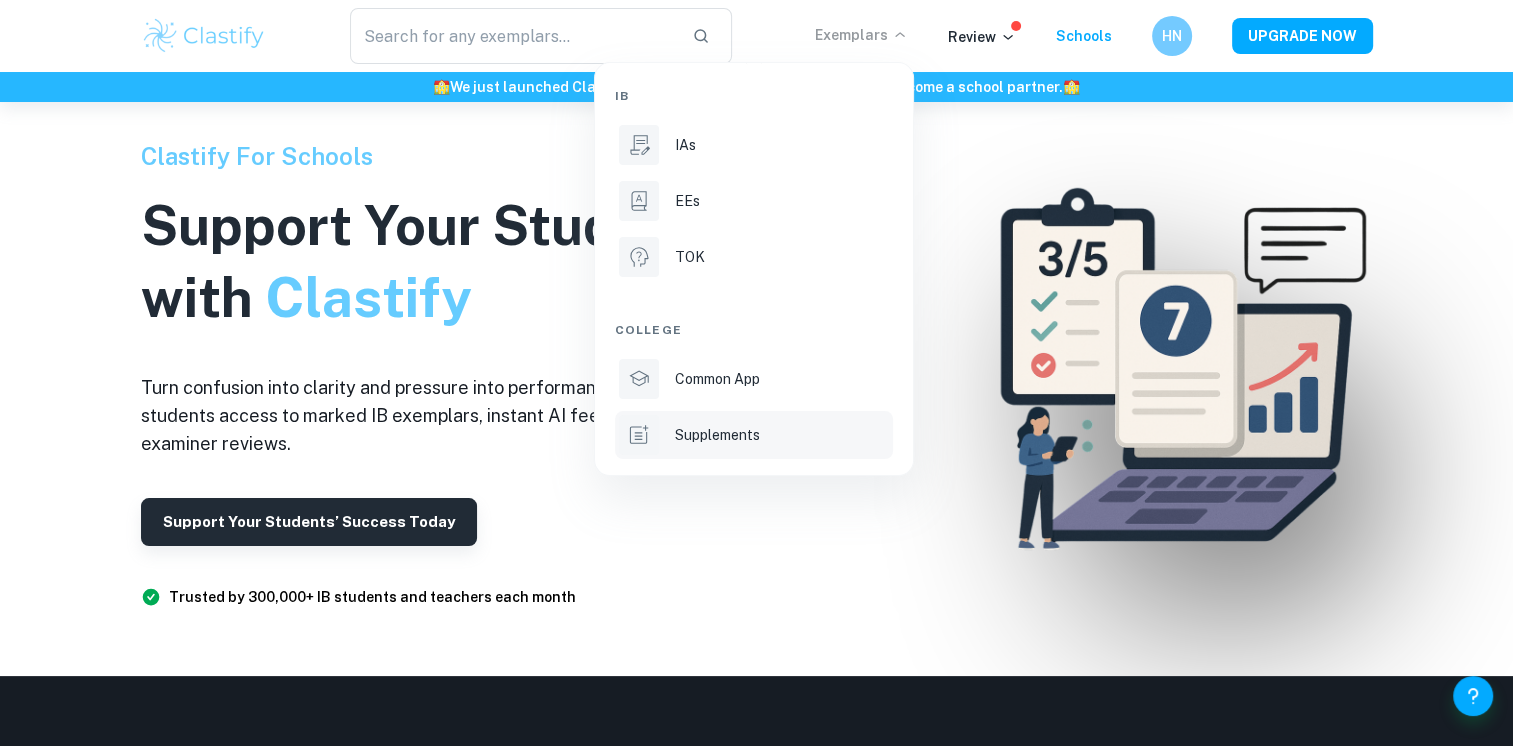 click on "Supplements" at bounding box center (717, 435) 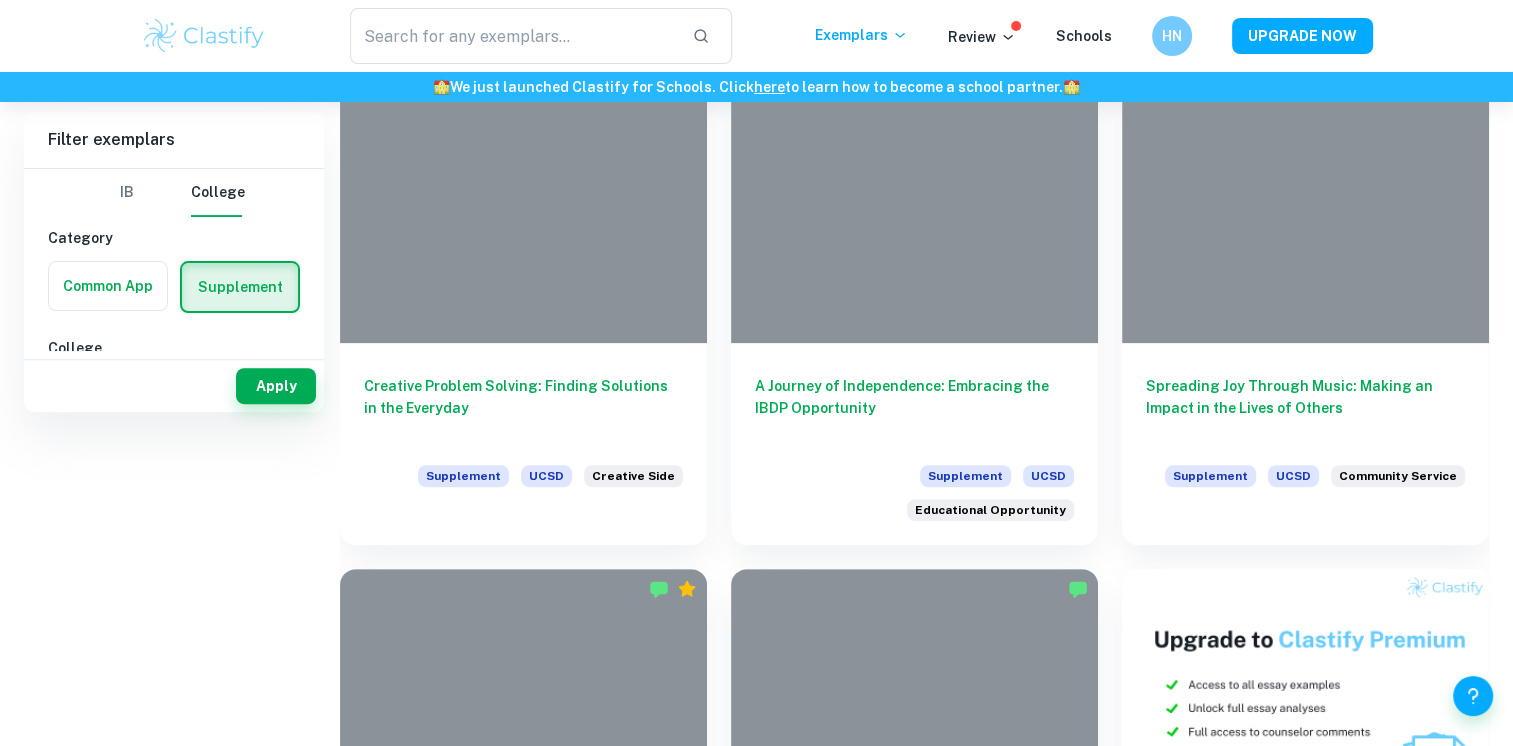 scroll, scrollTop: 0, scrollLeft: 0, axis: both 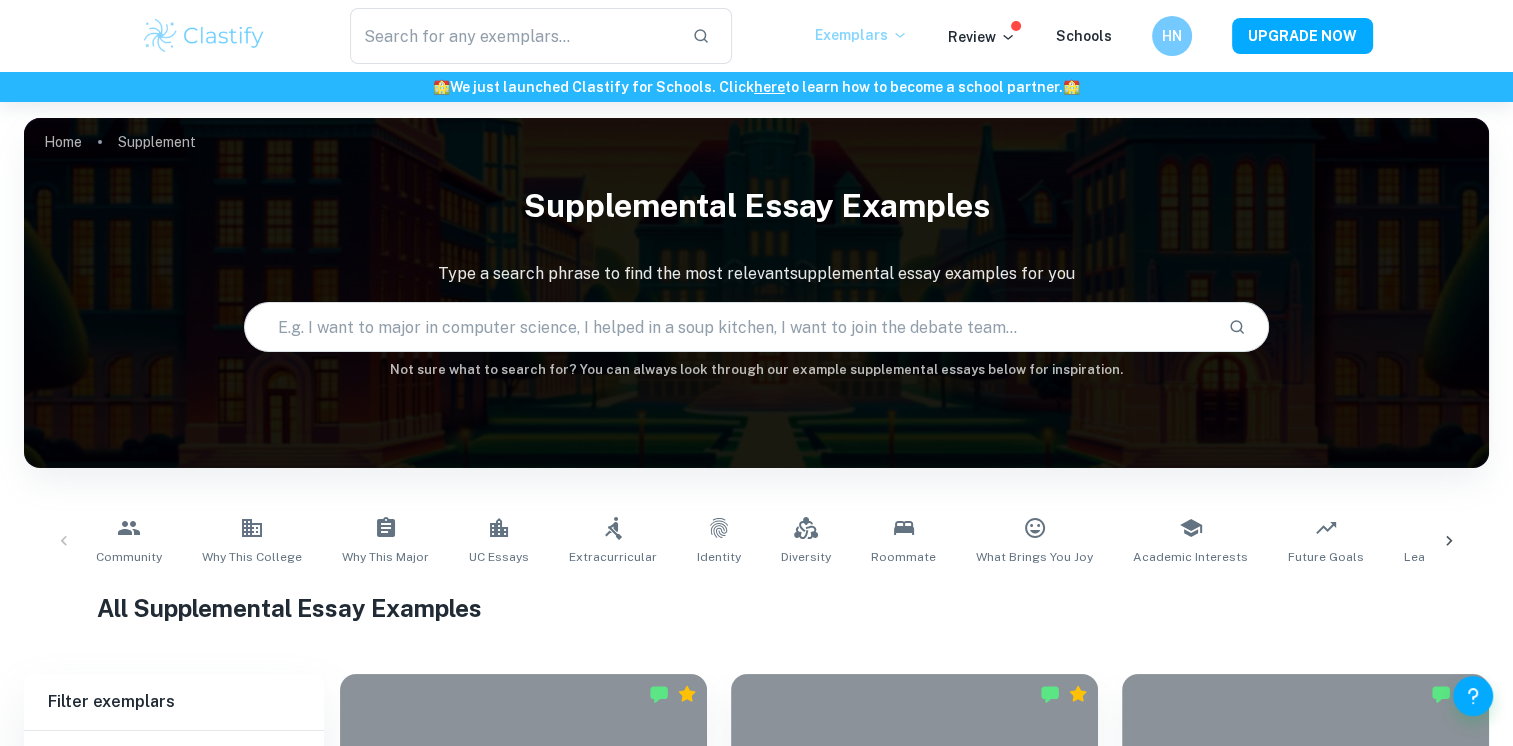 click on "Exemplars" at bounding box center (861, 35) 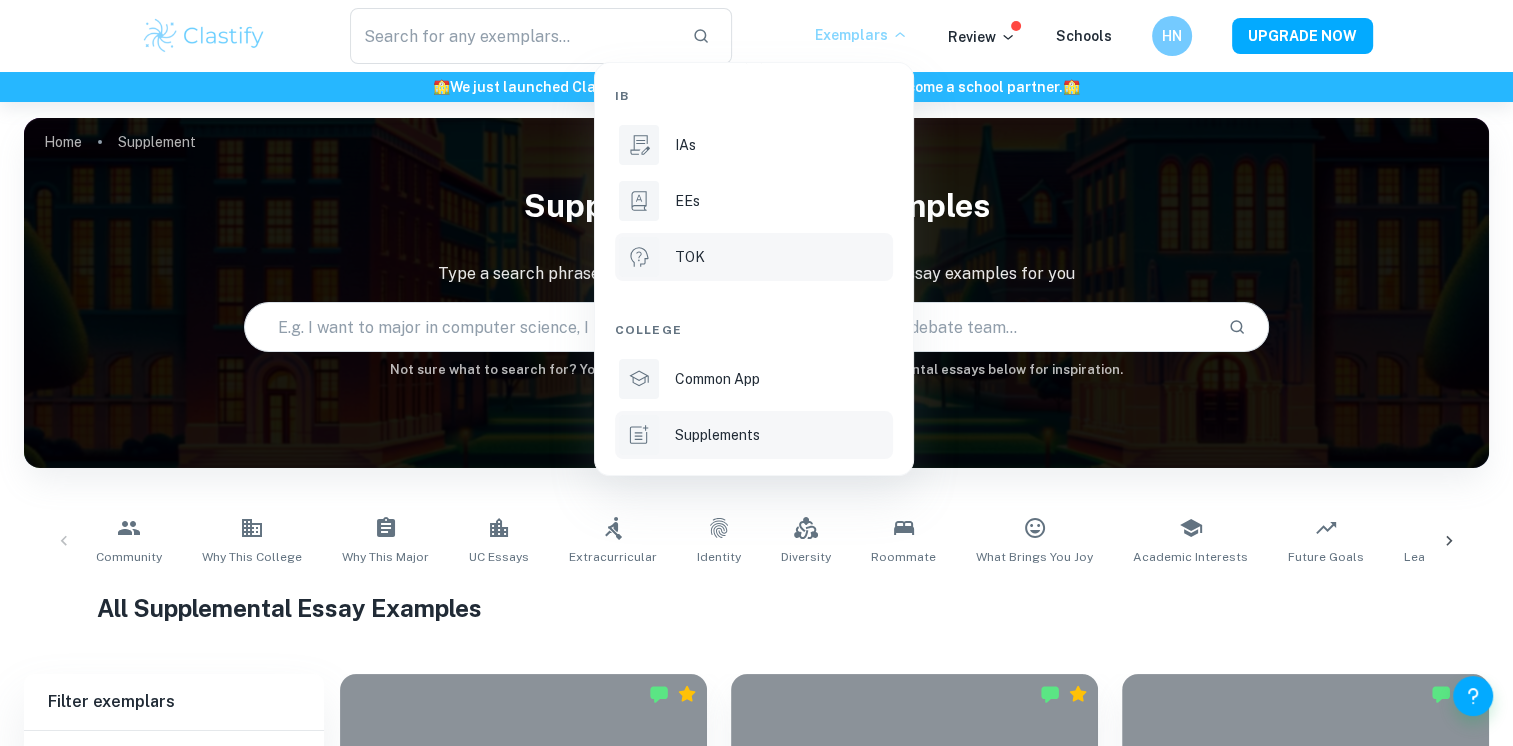 click on "TOK" at bounding box center [782, 257] 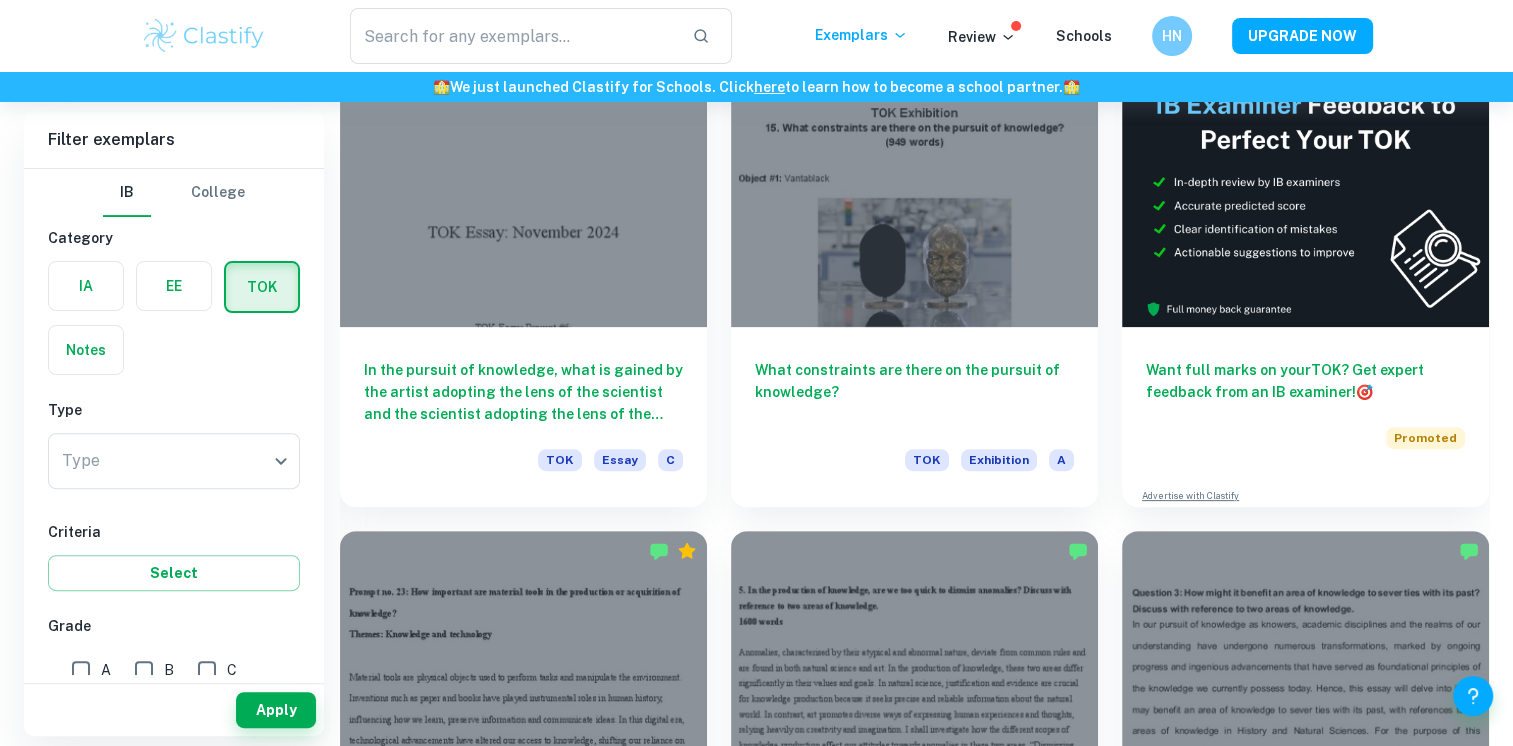 scroll, scrollTop: 0, scrollLeft: 0, axis: both 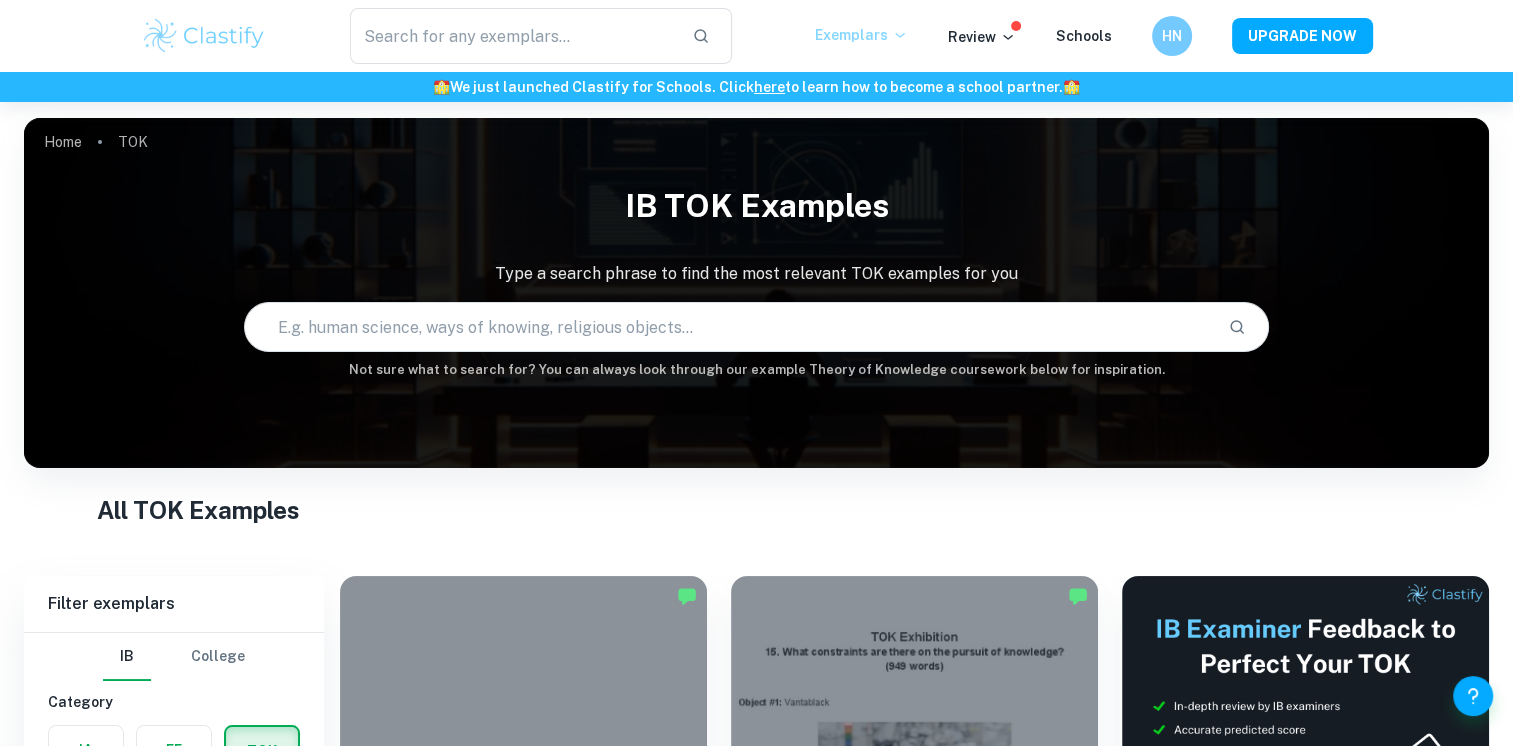 click 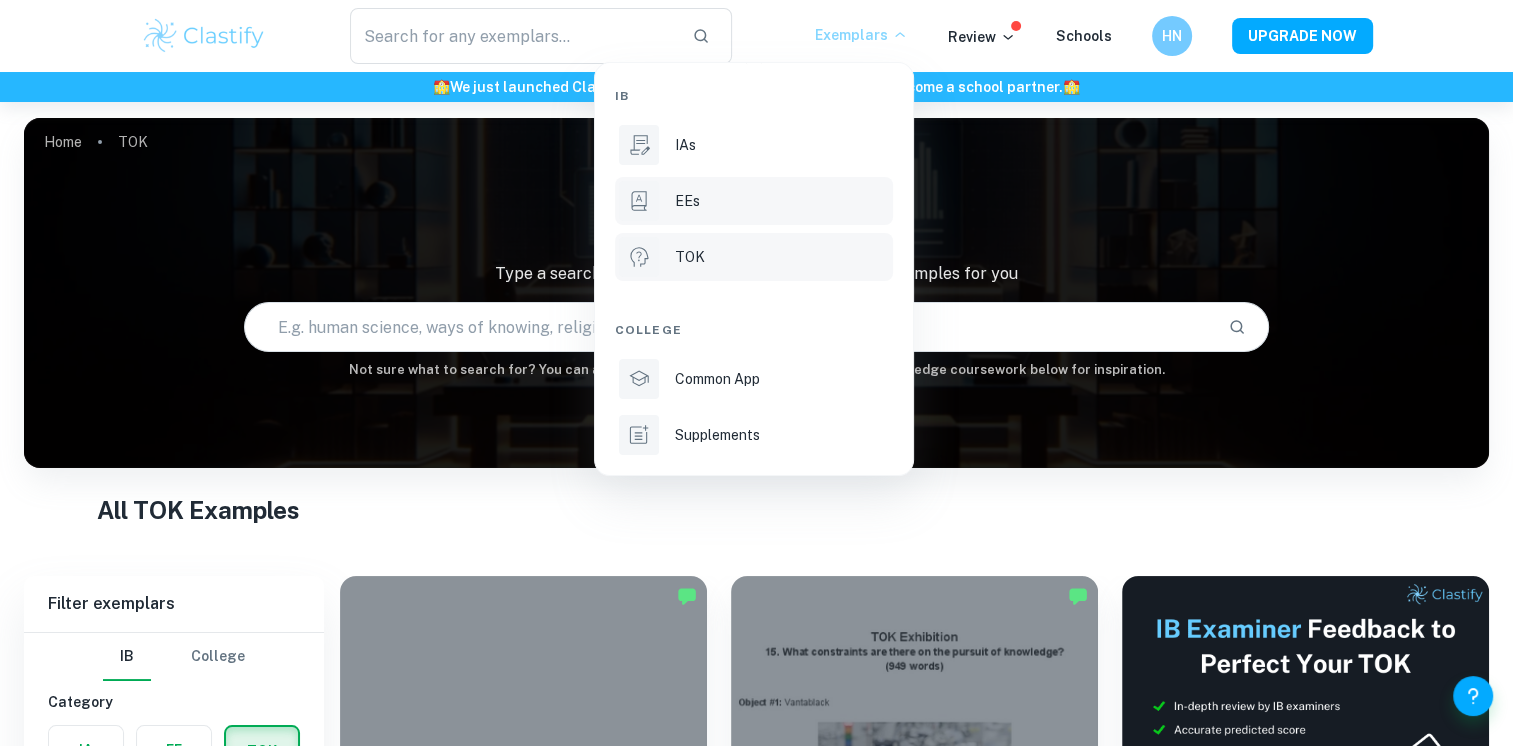 click on "EEs" at bounding box center (782, 201) 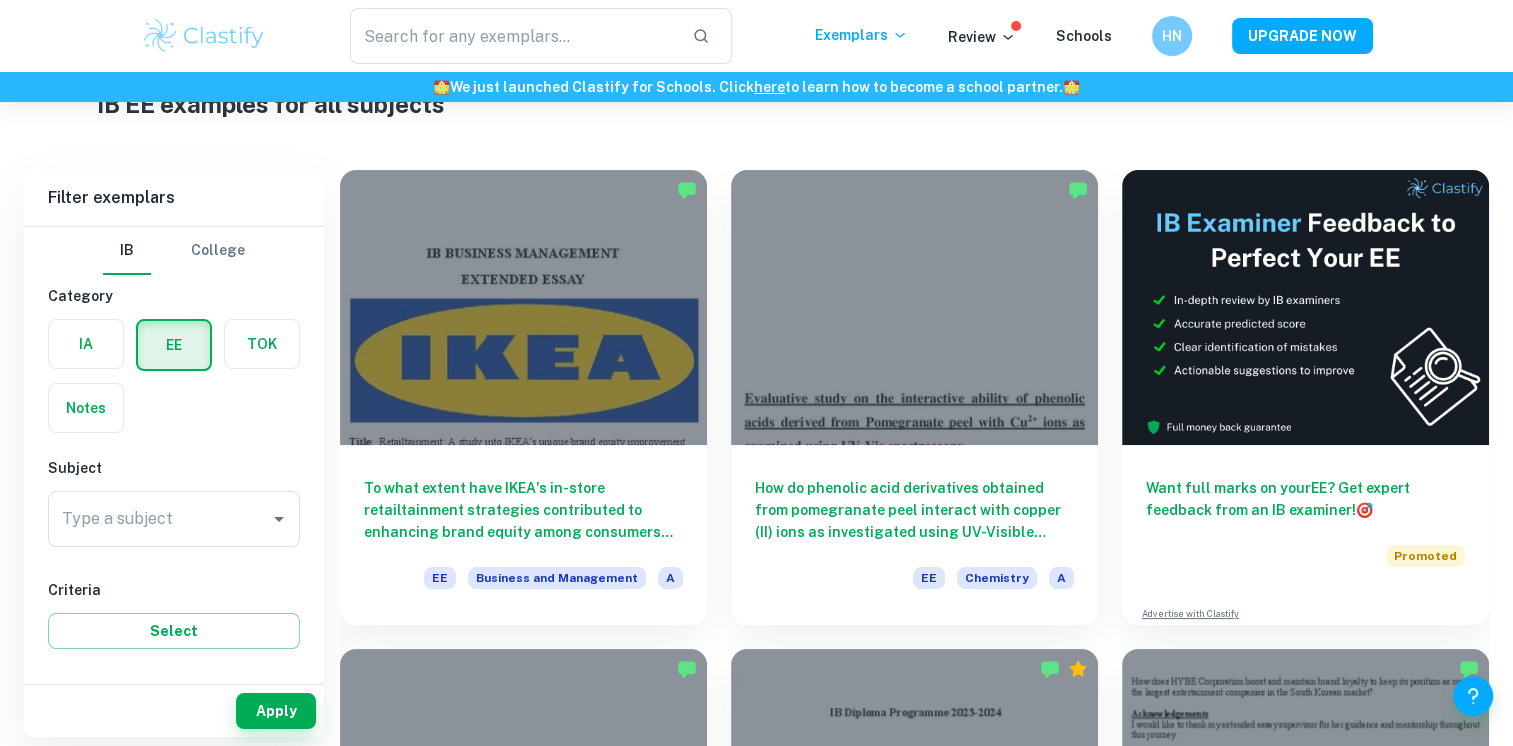 scroll, scrollTop: 68, scrollLeft: 0, axis: vertical 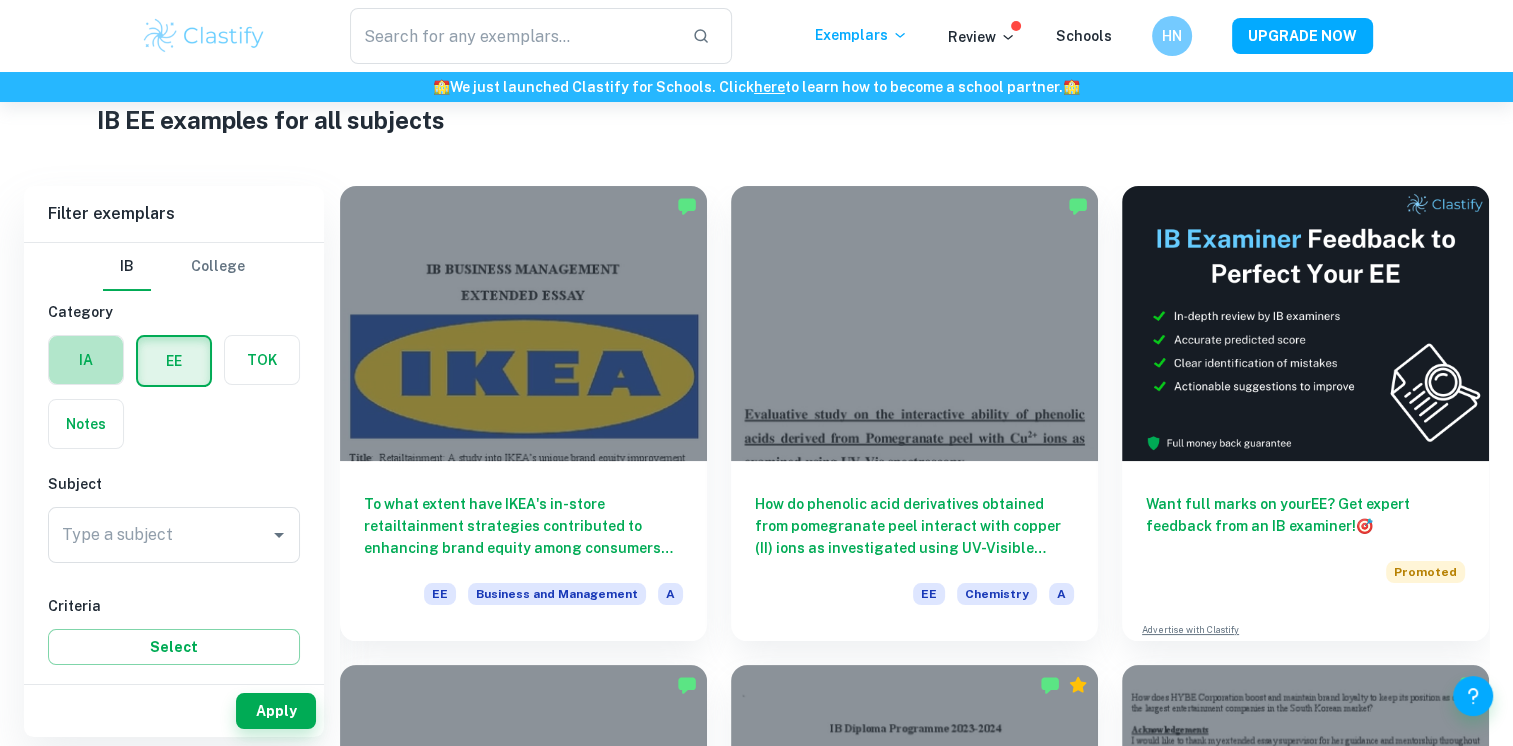 click at bounding box center [86, 360] 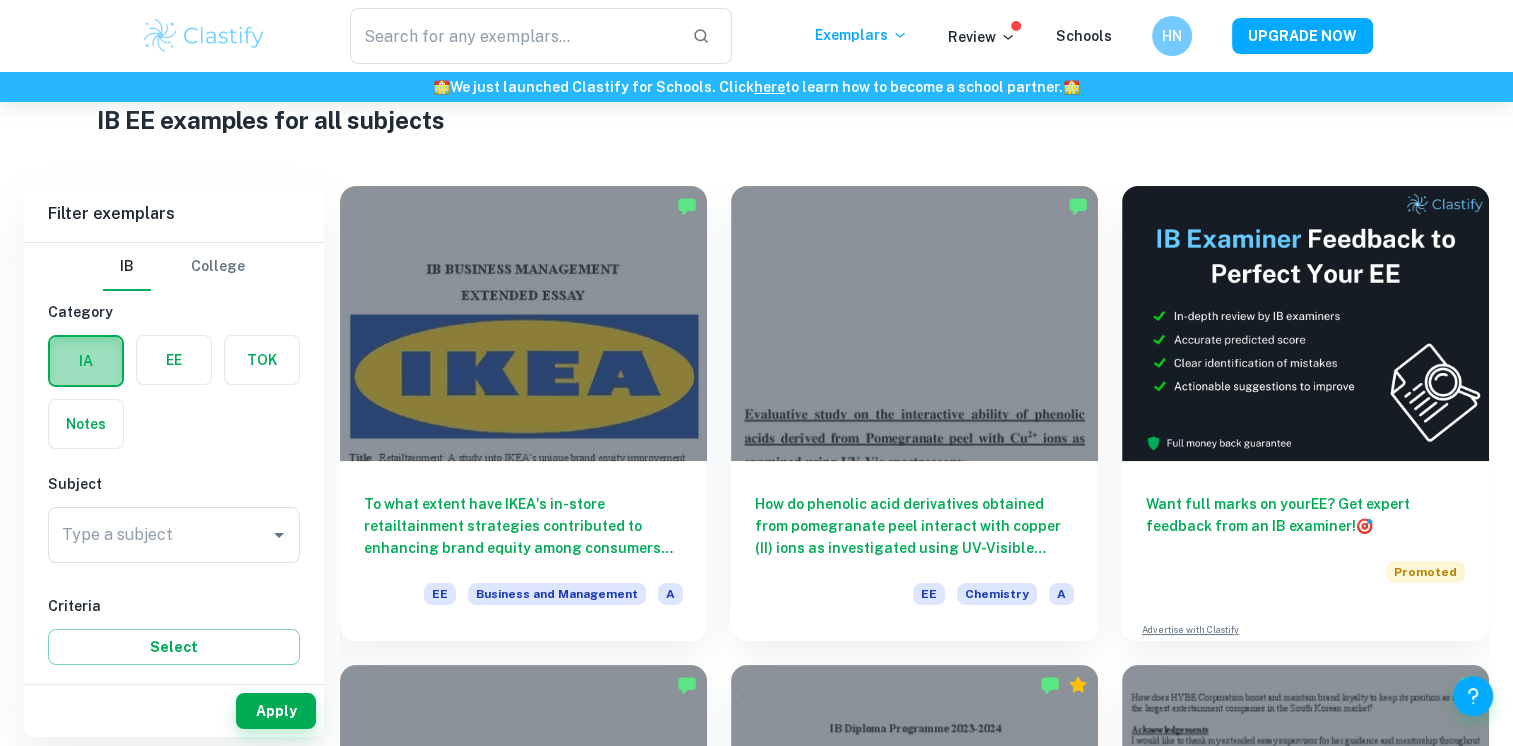 click at bounding box center (86, 361) 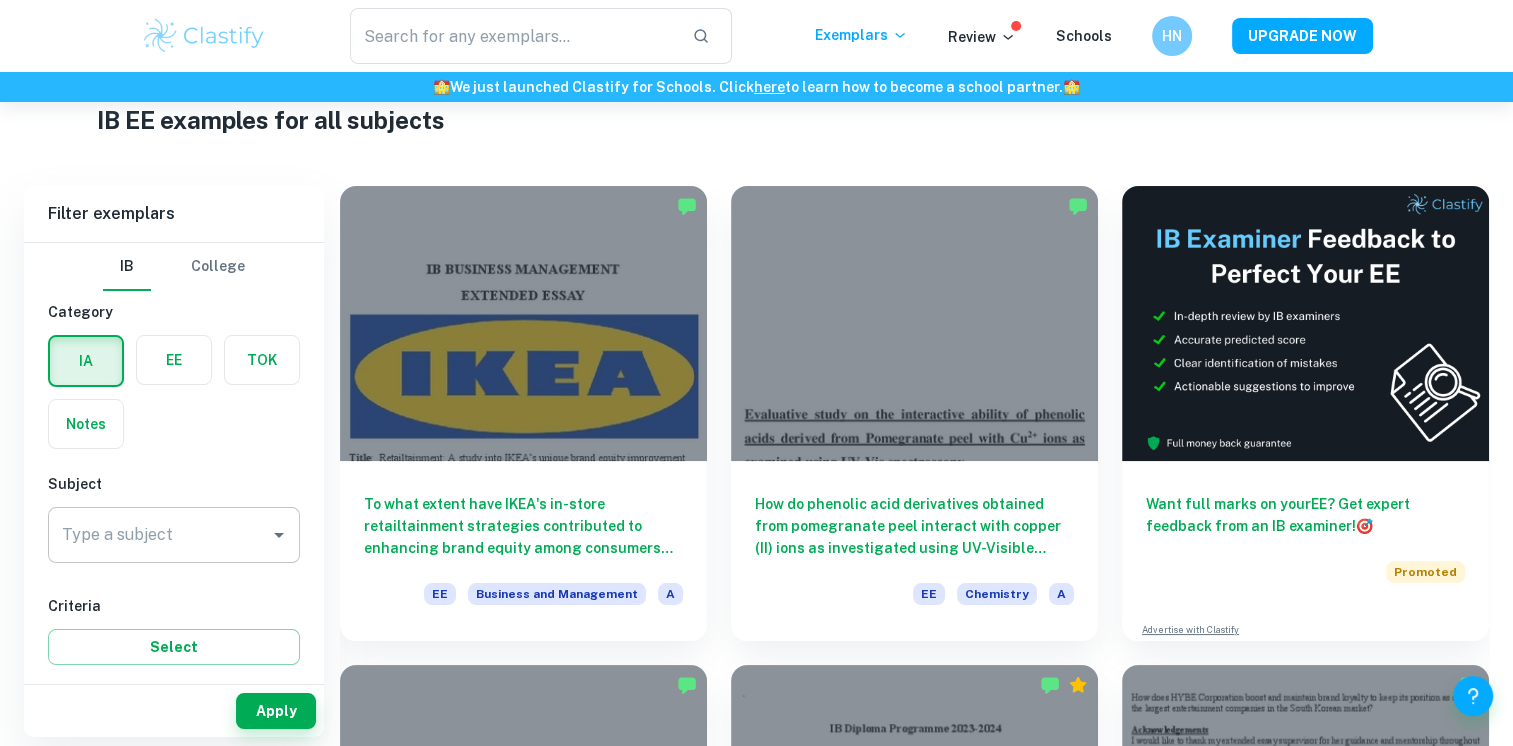 click on "Type a subject" at bounding box center (159, 535) 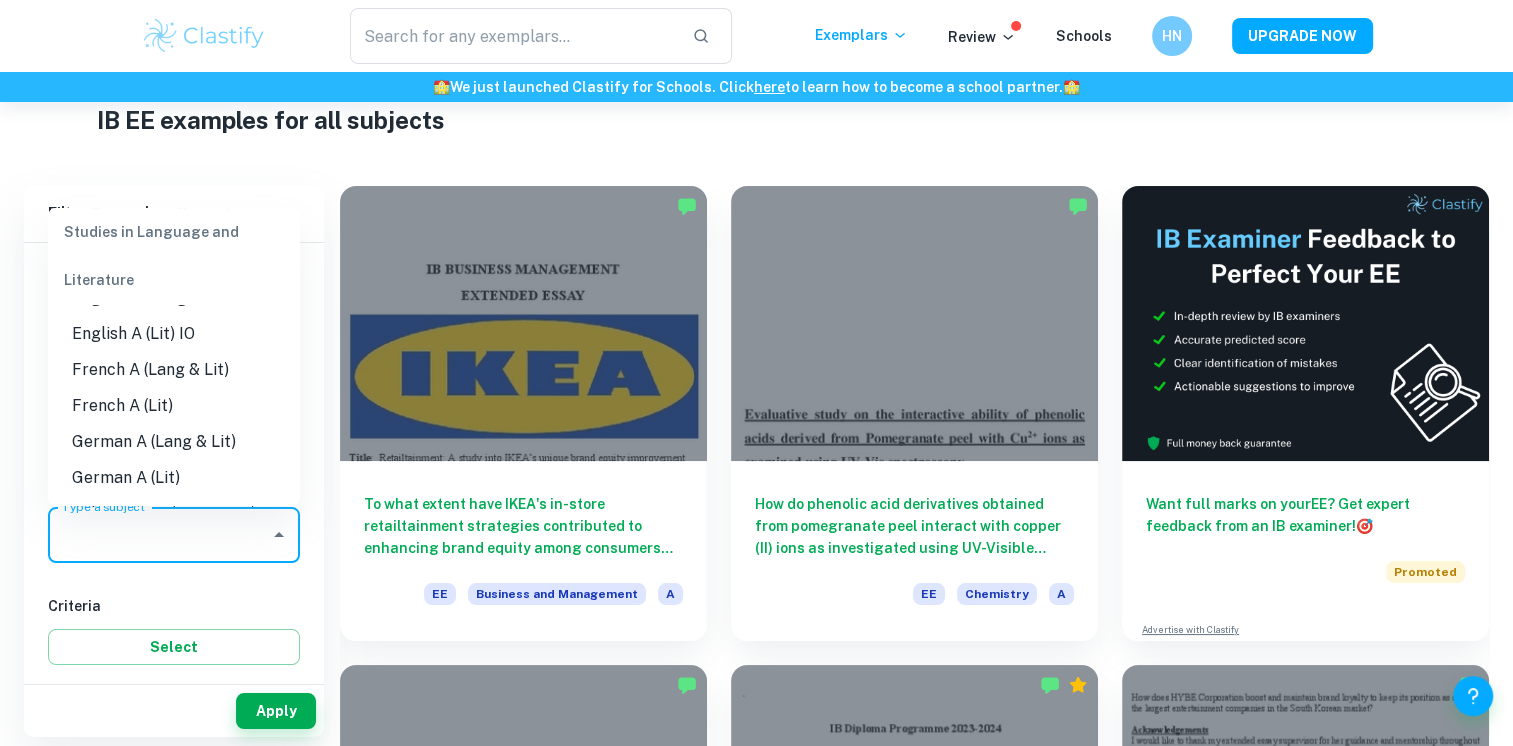 scroll, scrollTop: 344, scrollLeft: 0, axis: vertical 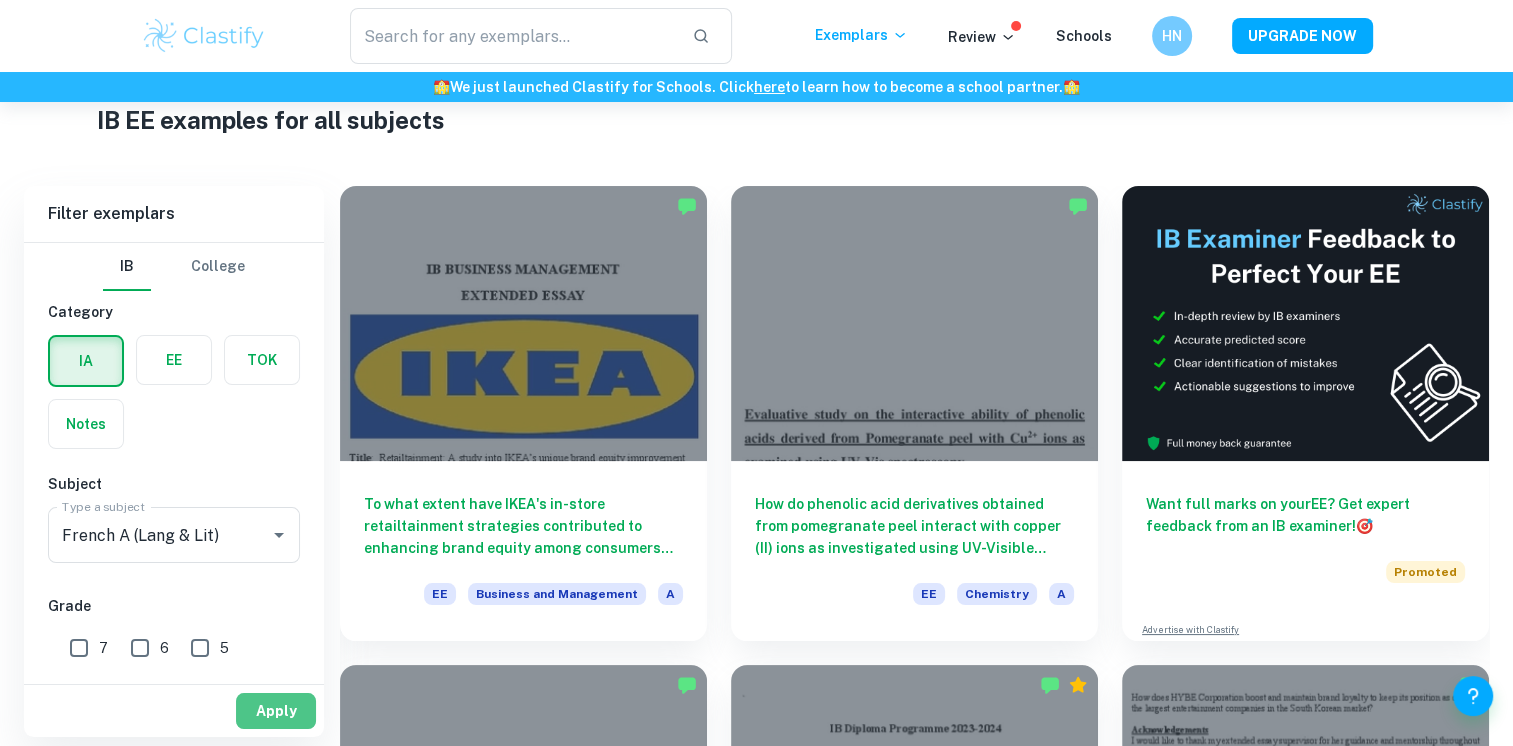 click on "Apply" at bounding box center [276, 711] 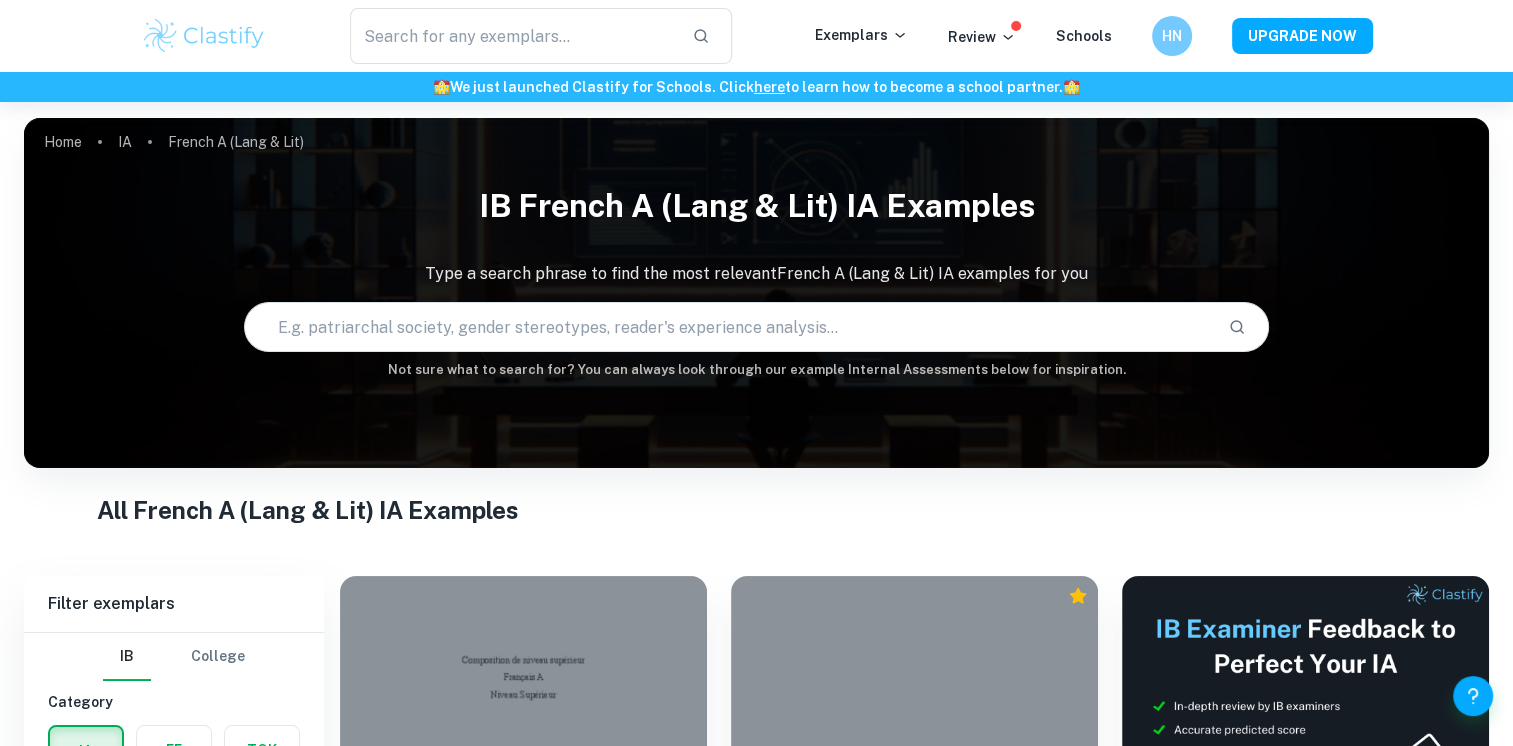 scroll, scrollTop: 284, scrollLeft: 0, axis: vertical 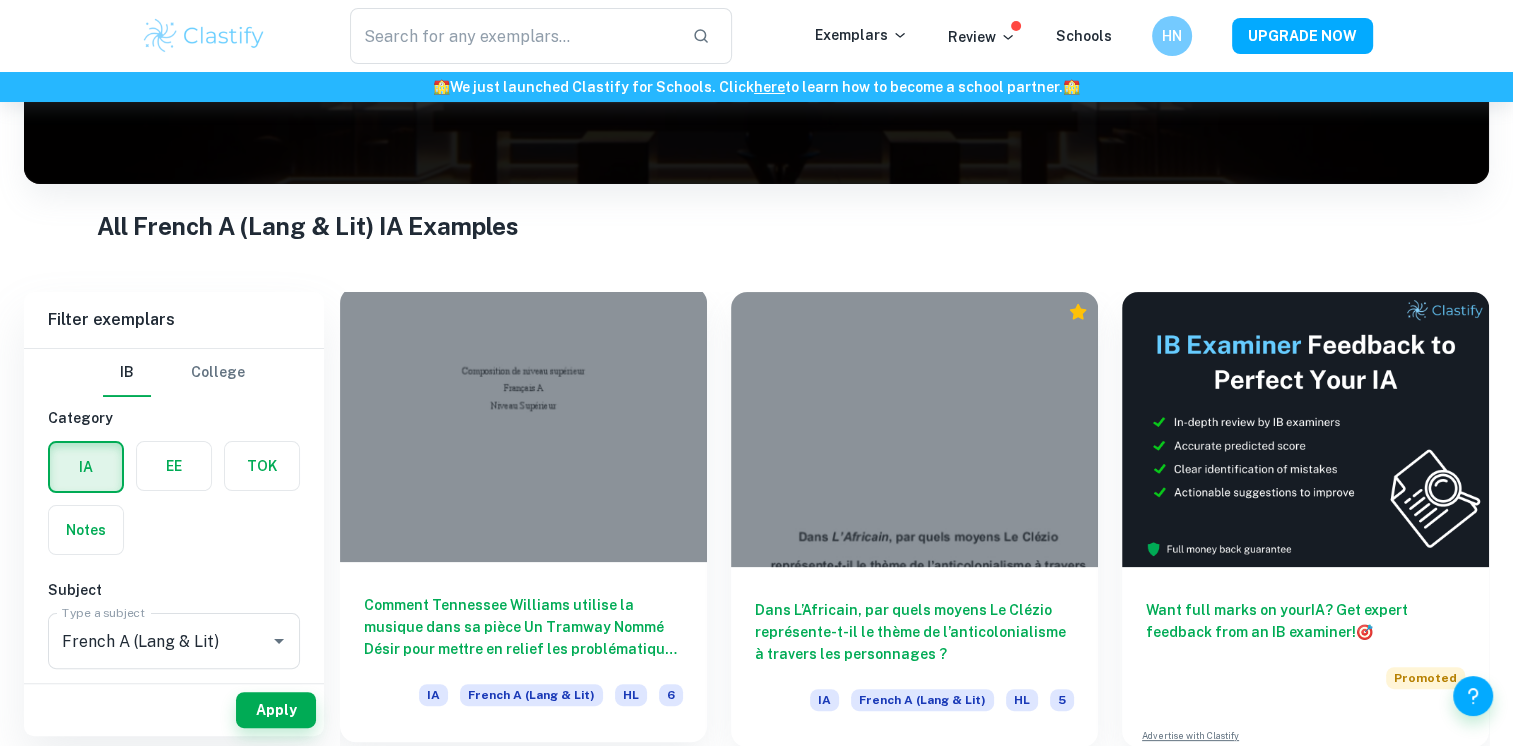click at bounding box center (523, 424) 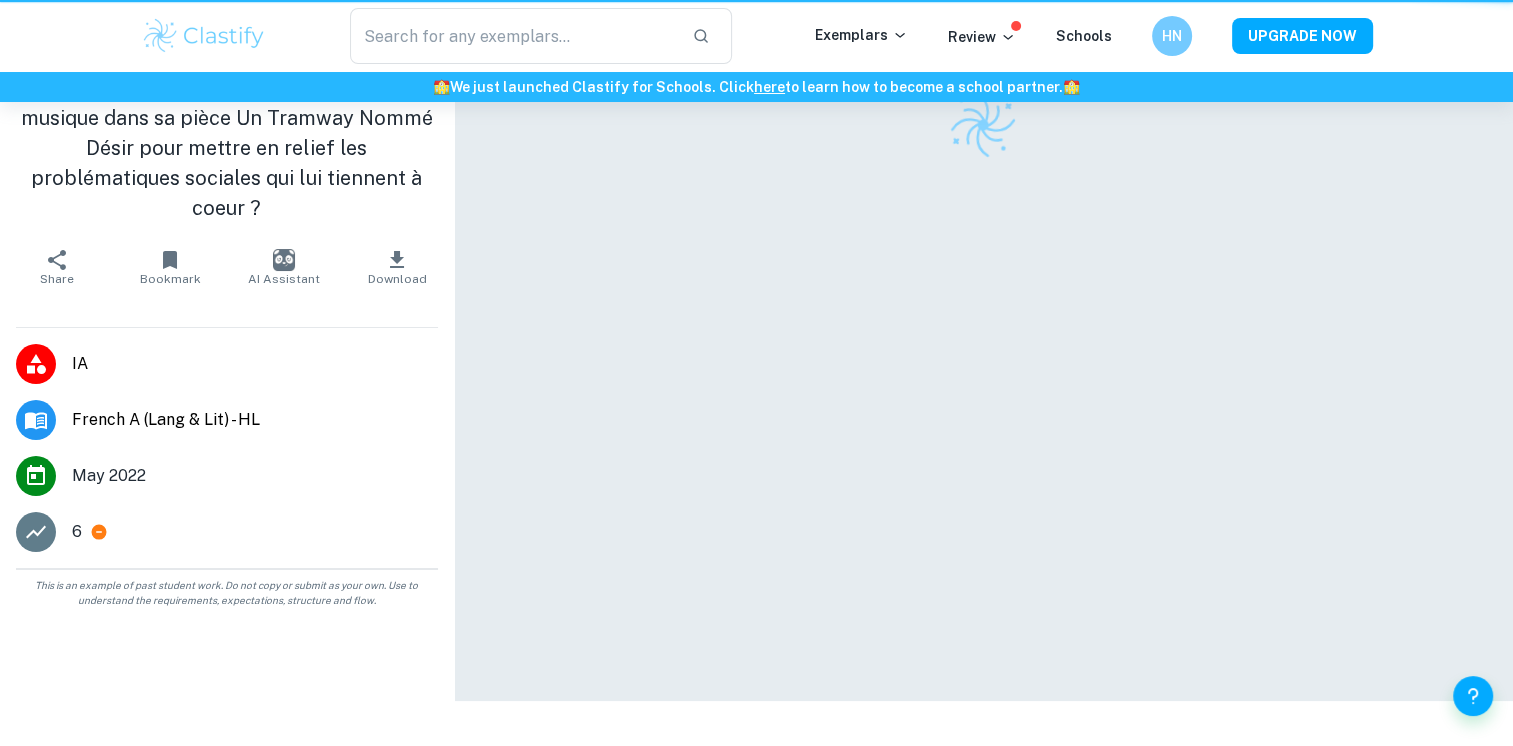 scroll, scrollTop: 0, scrollLeft: 0, axis: both 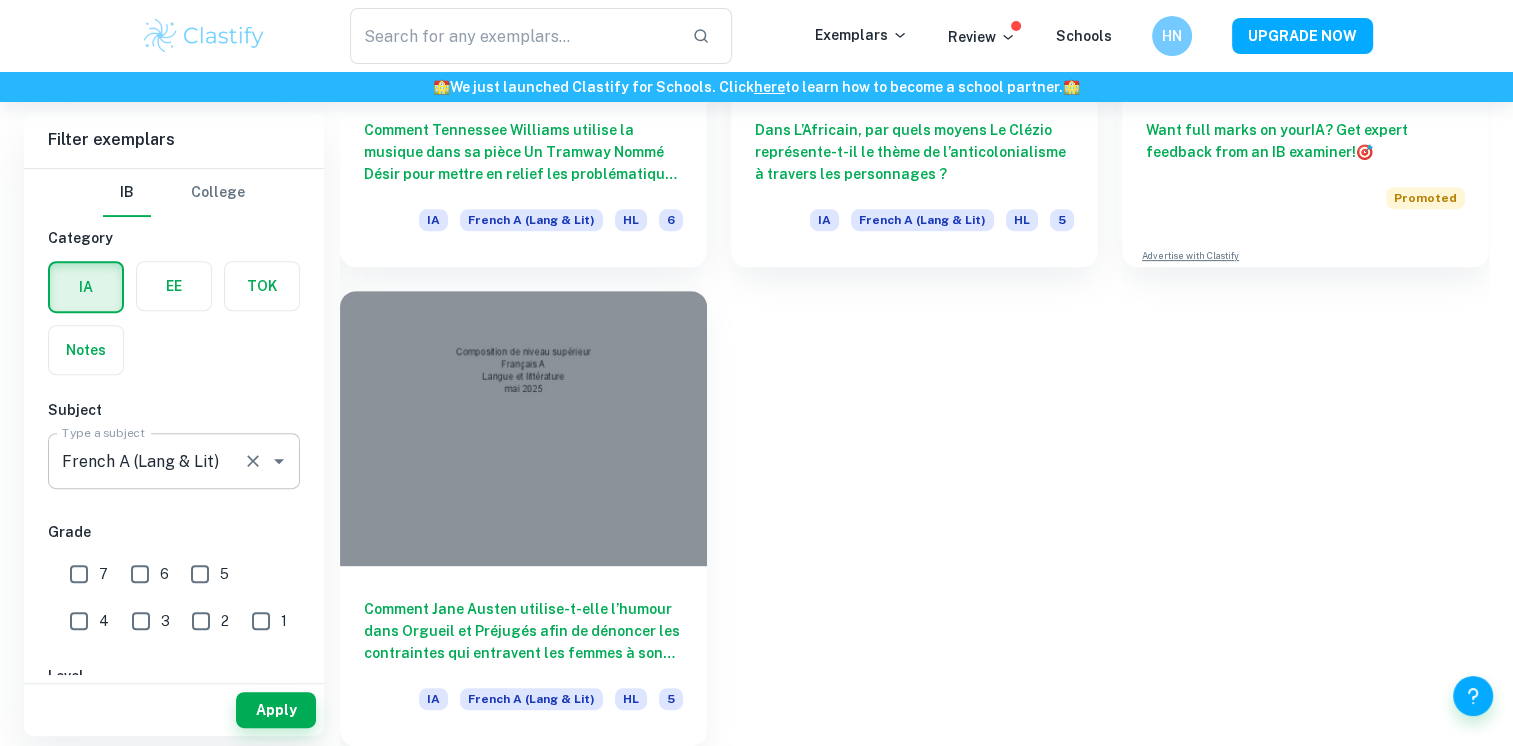 click on "French A (Lang & Lit) Type a subject" at bounding box center [174, 461] 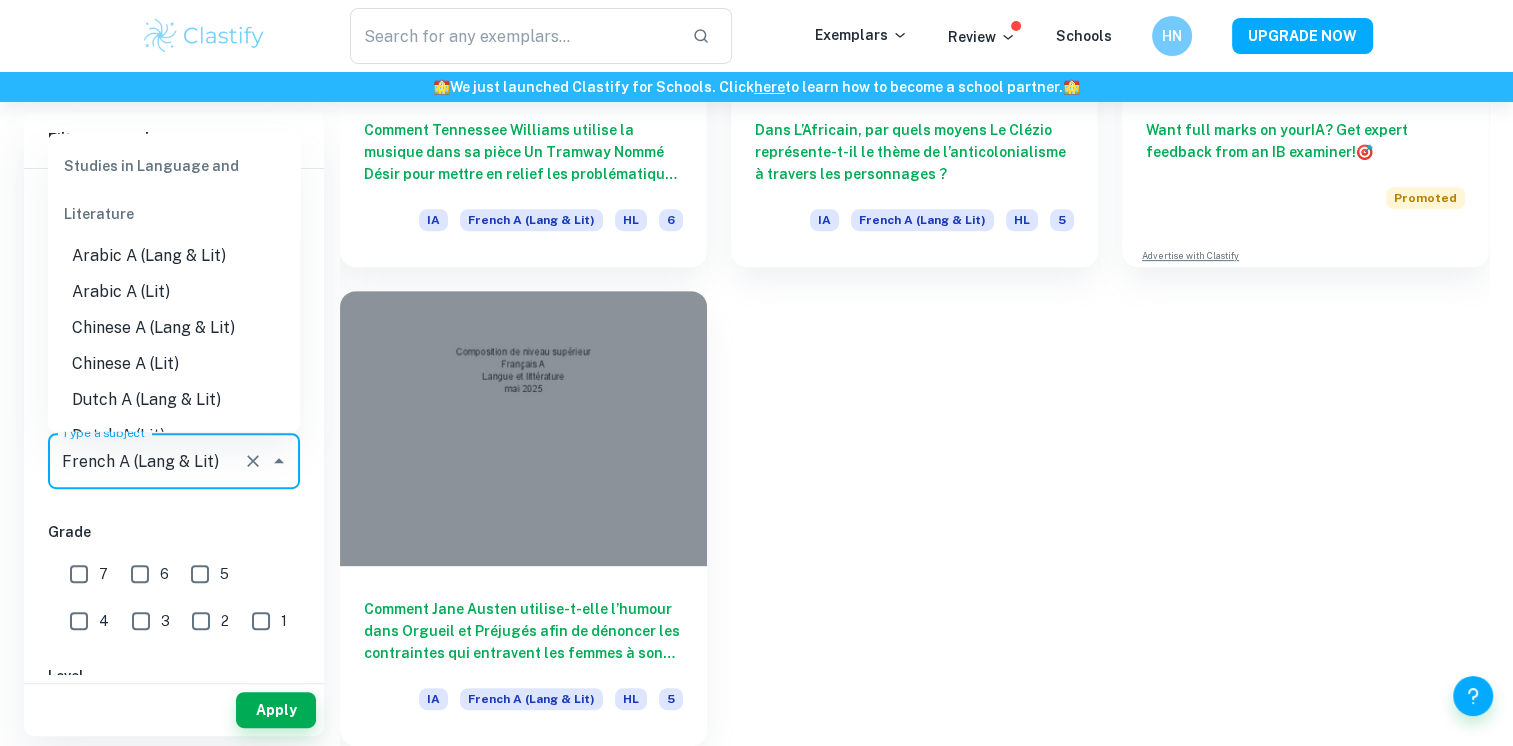 scroll, scrollTop: 224, scrollLeft: 0, axis: vertical 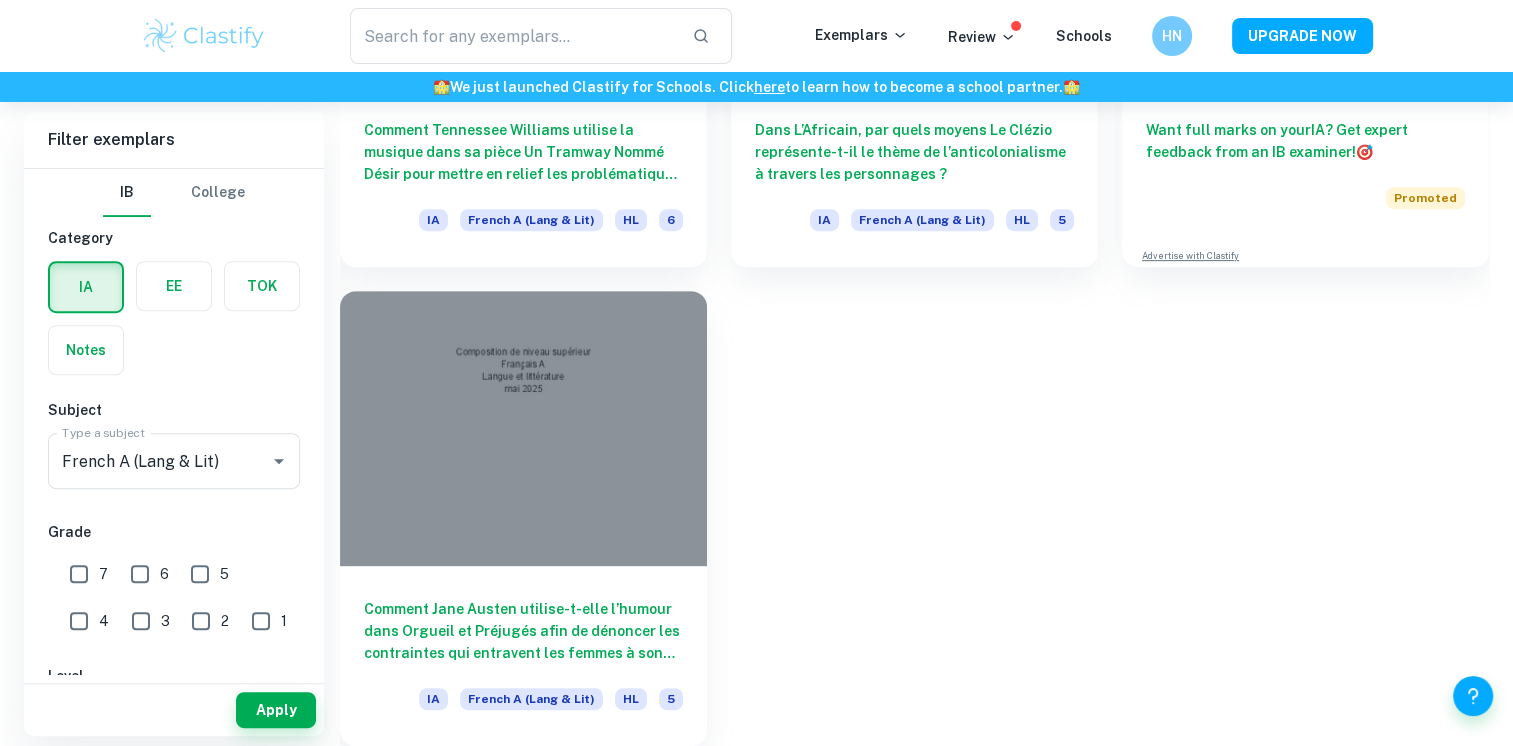 click on "IB College Category IA EE TOK Notes Subject Type a subject French A (Lang & Lit) Type a subject Grade 7 6 5 4 3 2 1 Level HL SL Session May 2026 May 2025 November 2024 May 2024 November 2023 May 2023 November 2022 May 2022 November 2021 May 2021 Other" at bounding box center (174, 700) 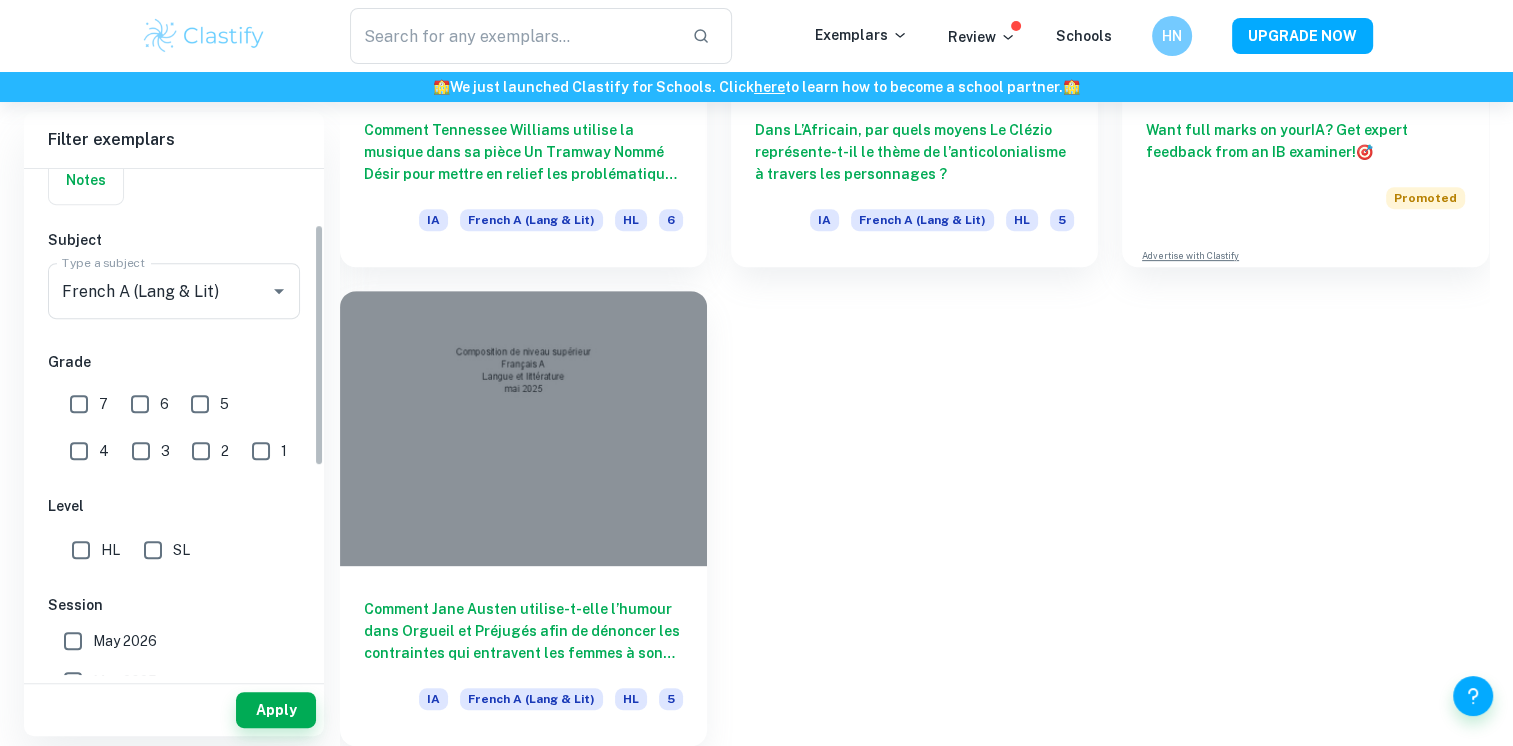 scroll, scrollTop: 107, scrollLeft: 0, axis: vertical 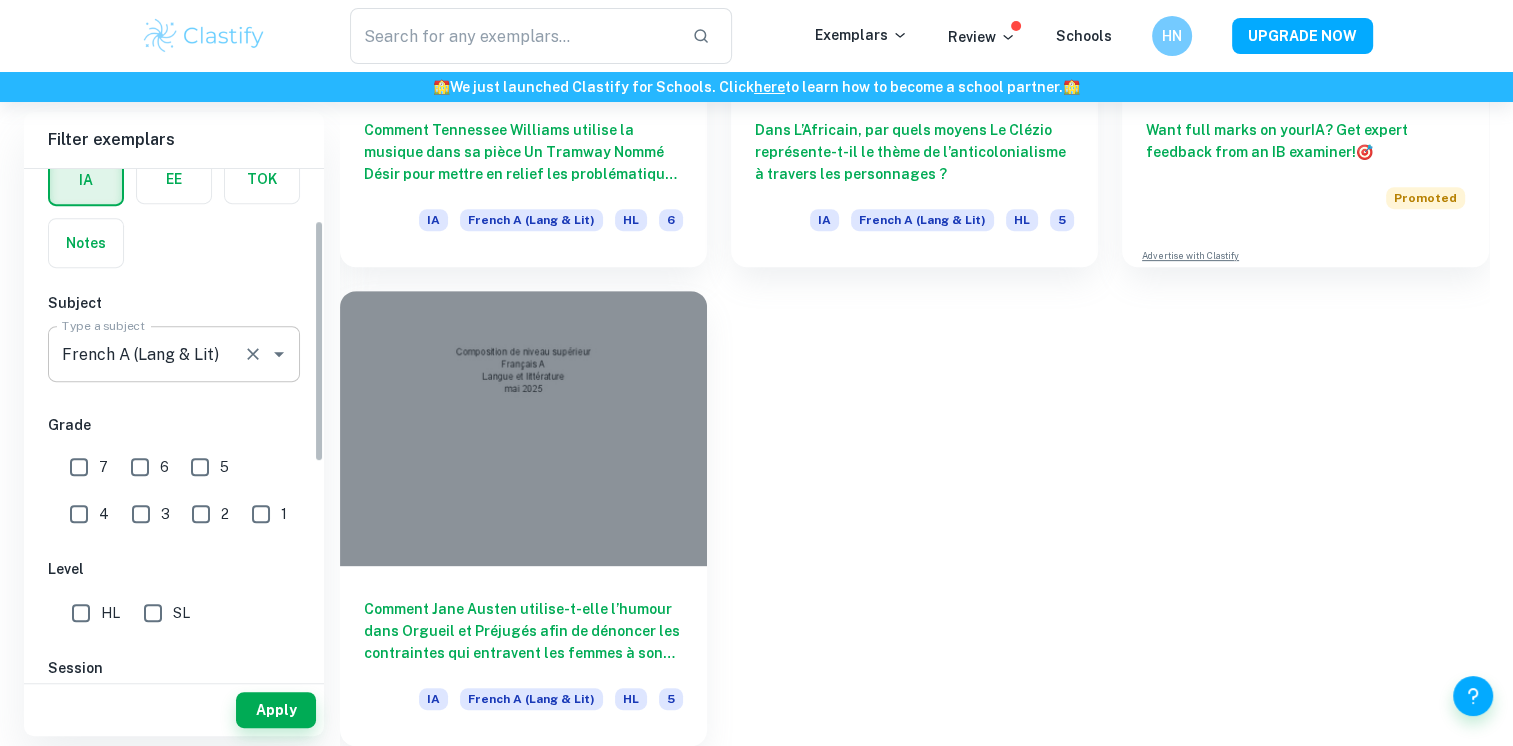 click on "French A (Lang & Lit) Type a subject" at bounding box center (174, 354) 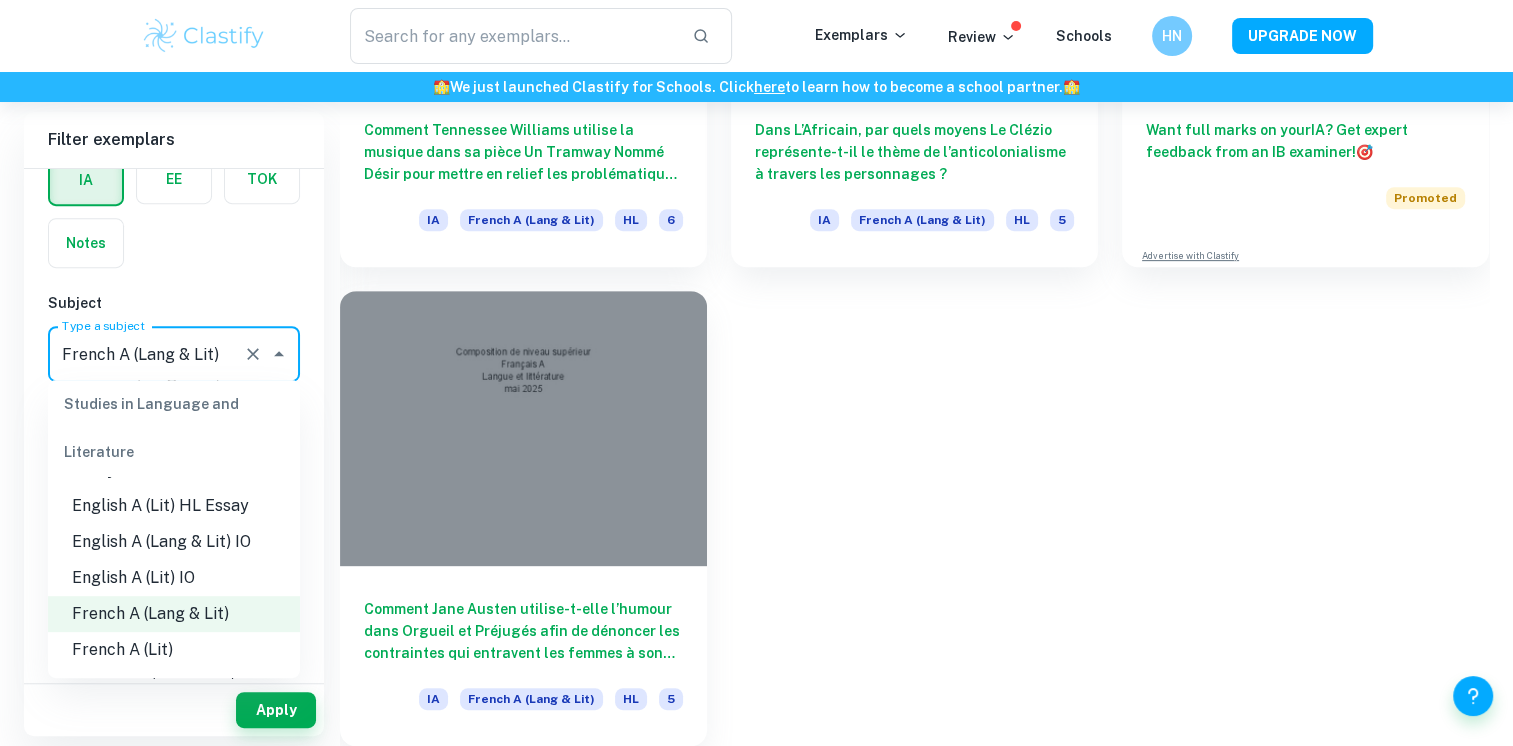 scroll, scrollTop: 272, scrollLeft: 0, axis: vertical 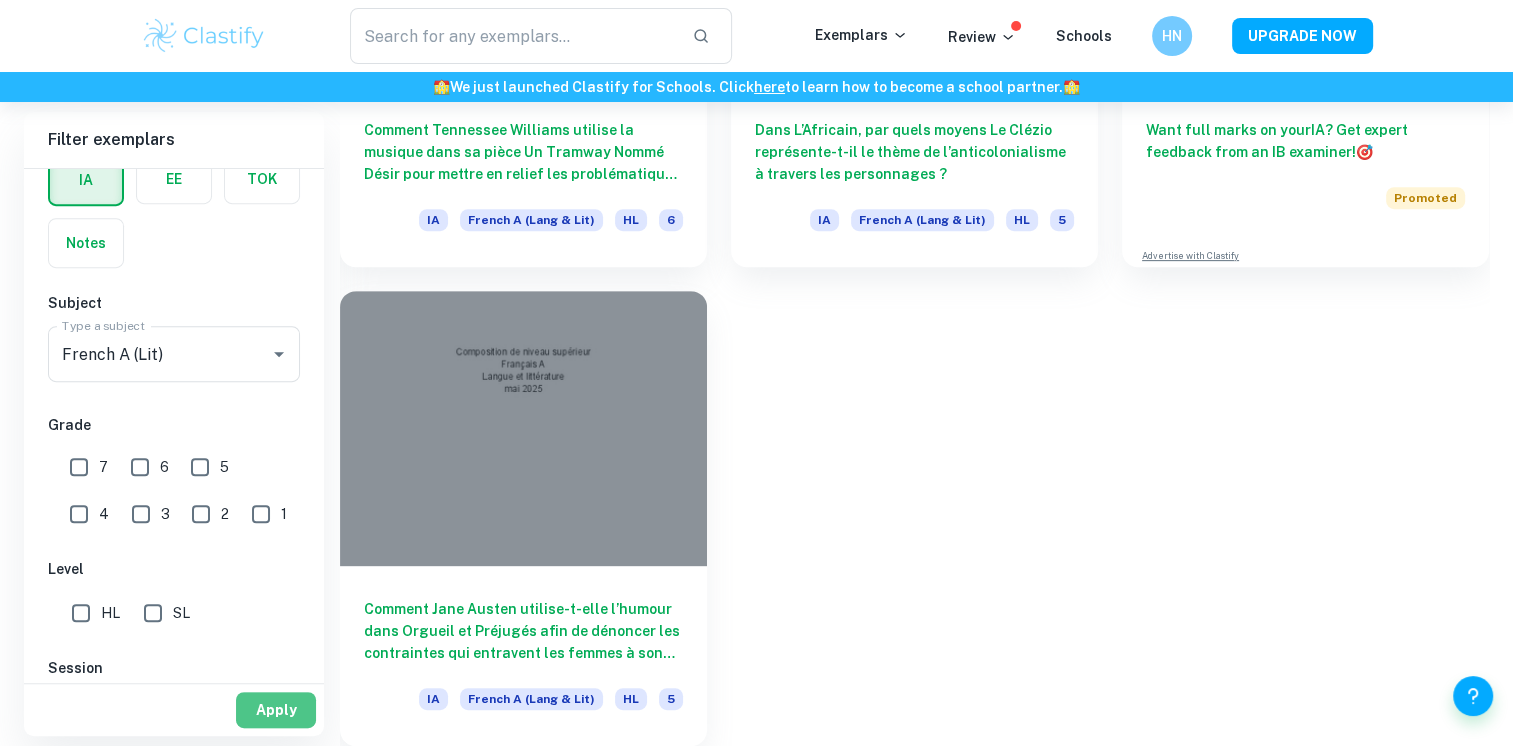 click on "Apply" at bounding box center [276, 710] 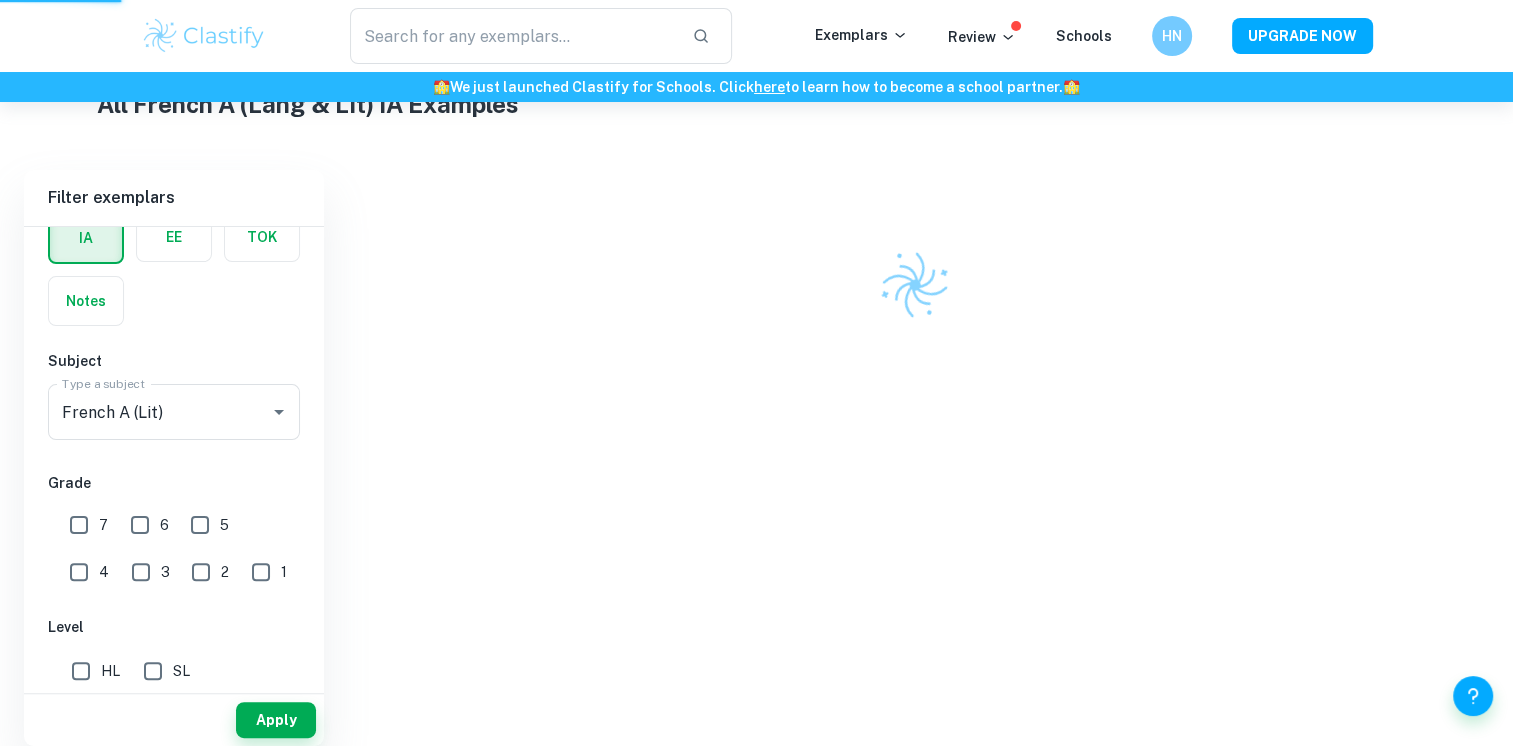 scroll, scrollTop: 377, scrollLeft: 0, axis: vertical 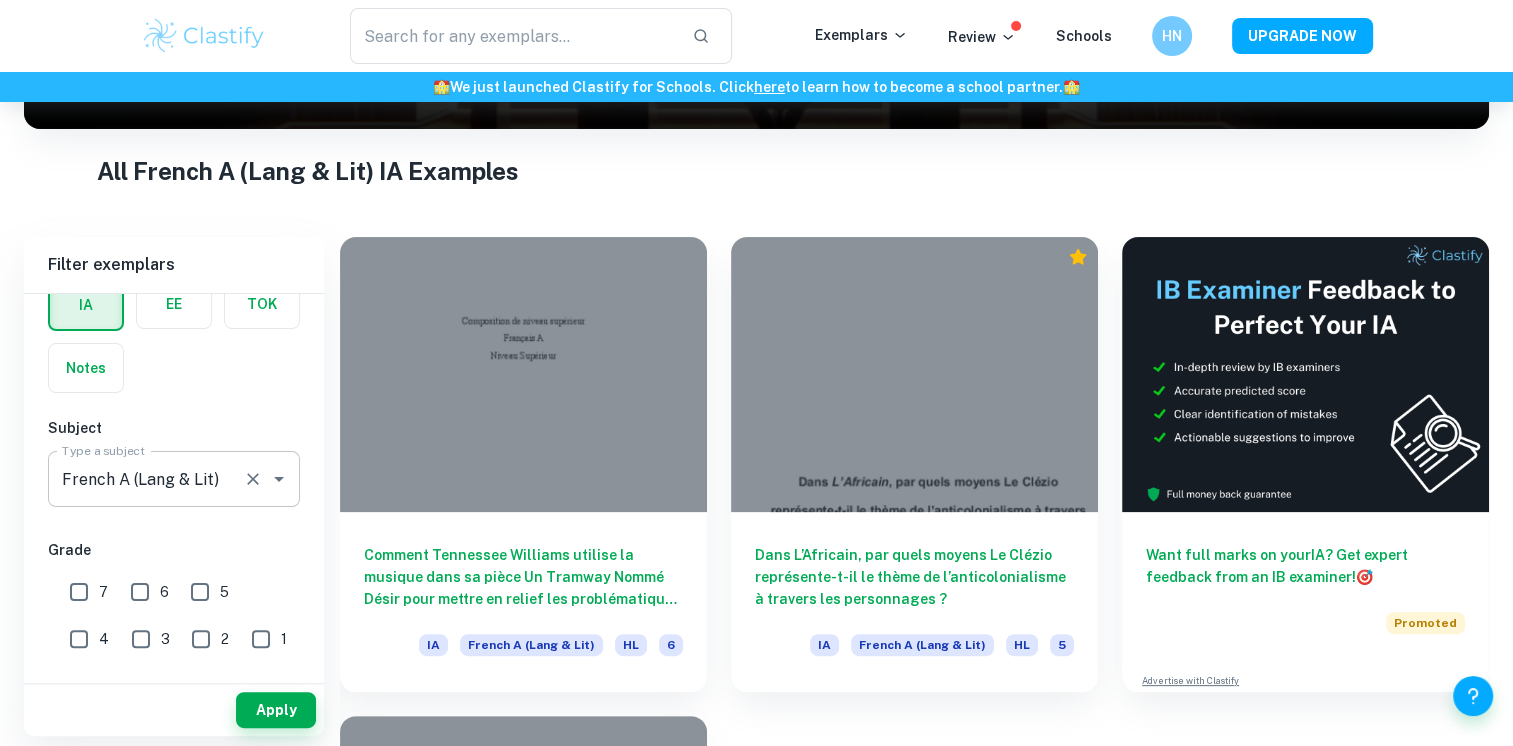click on "French A (Lang & Lit) Type a subject" at bounding box center [174, 479] 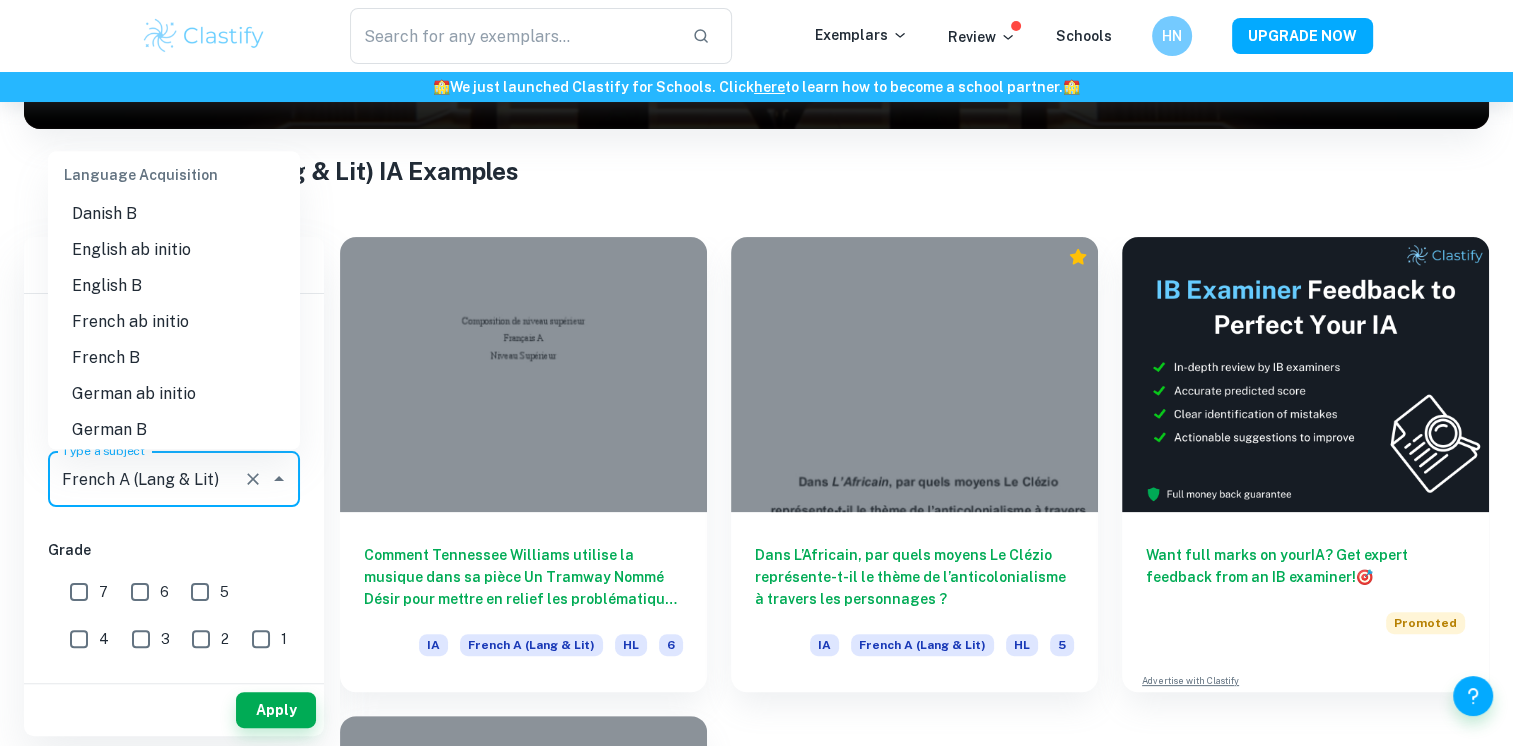 scroll, scrollTop: 1208, scrollLeft: 0, axis: vertical 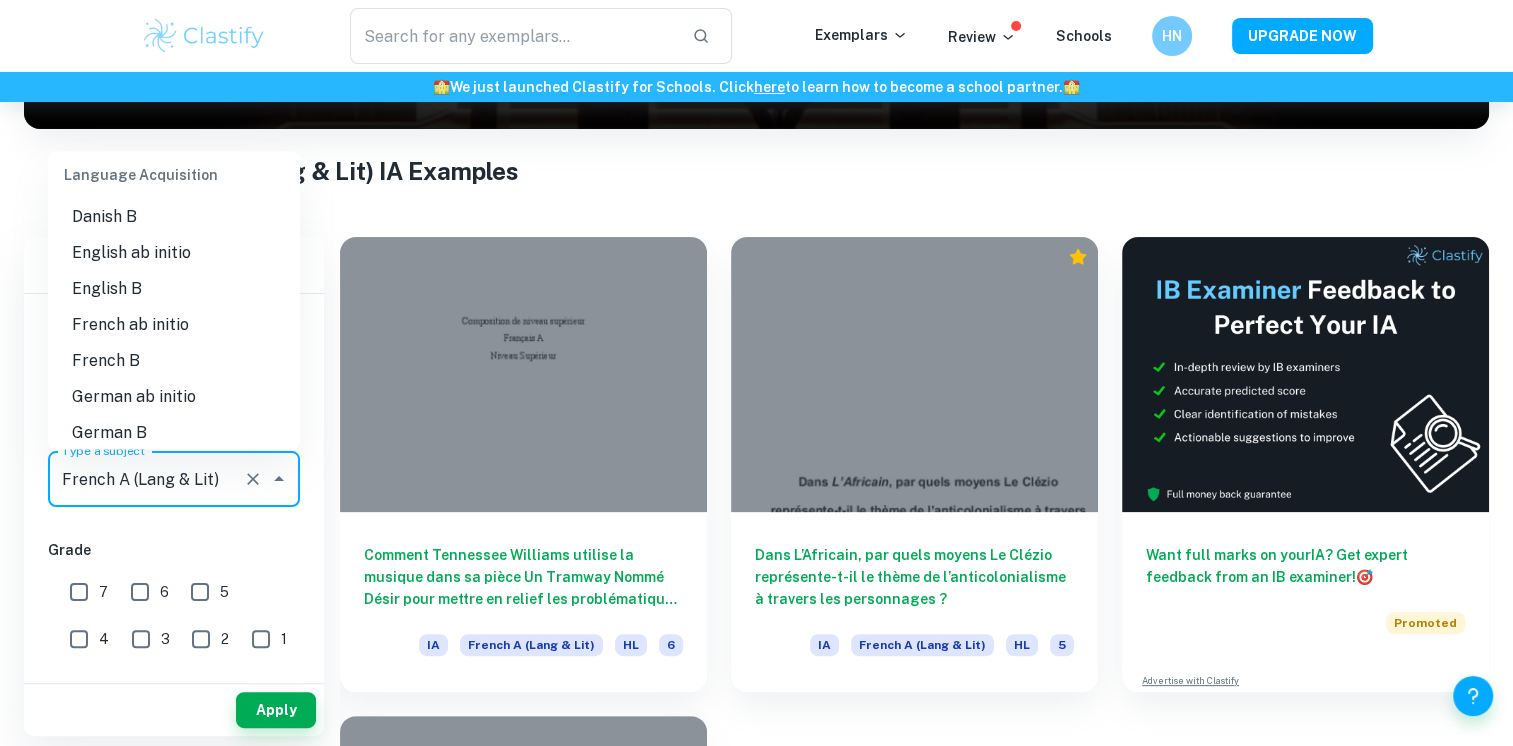 click on "French ab initio" at bounding box center (174, 325) 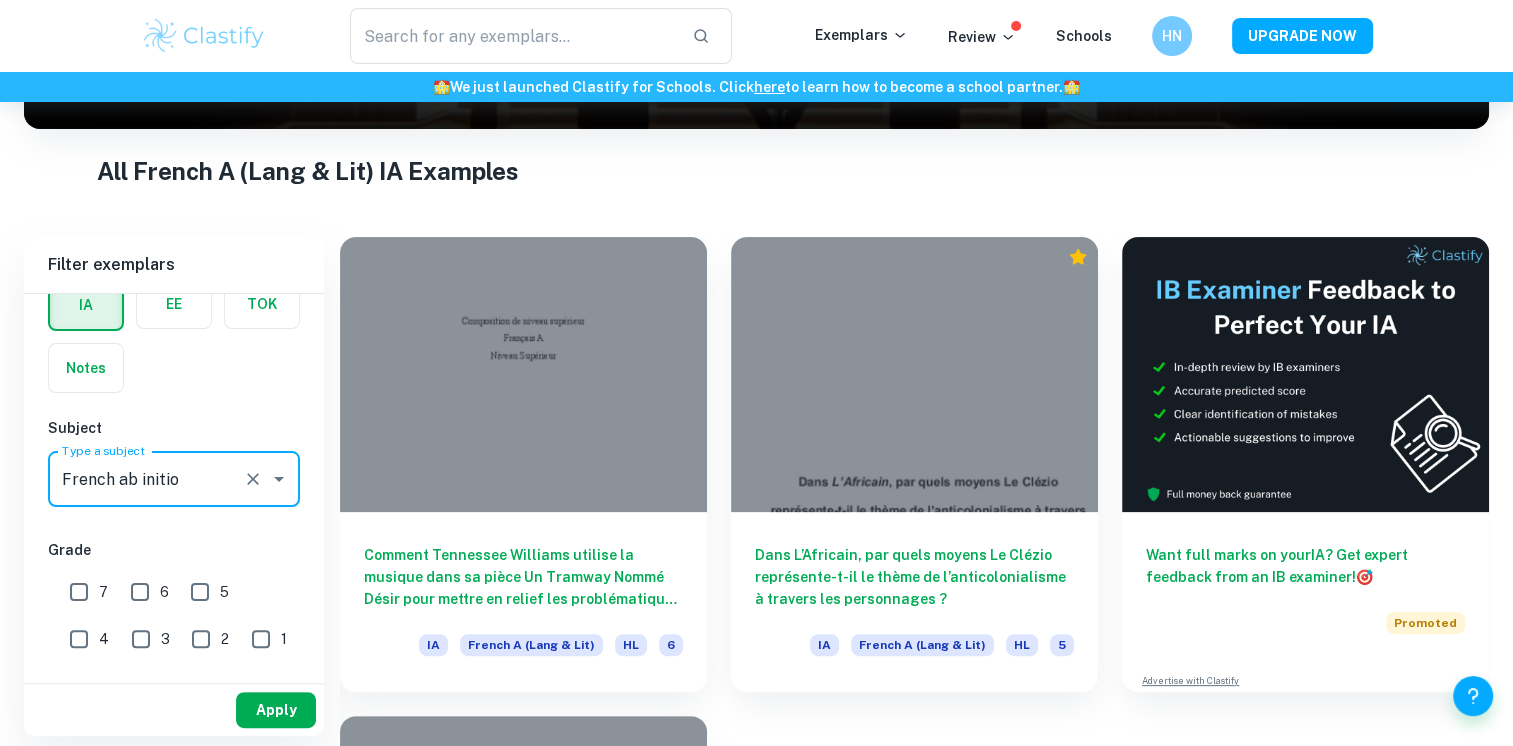 click on "Apply" at bounding box center (276, 710) 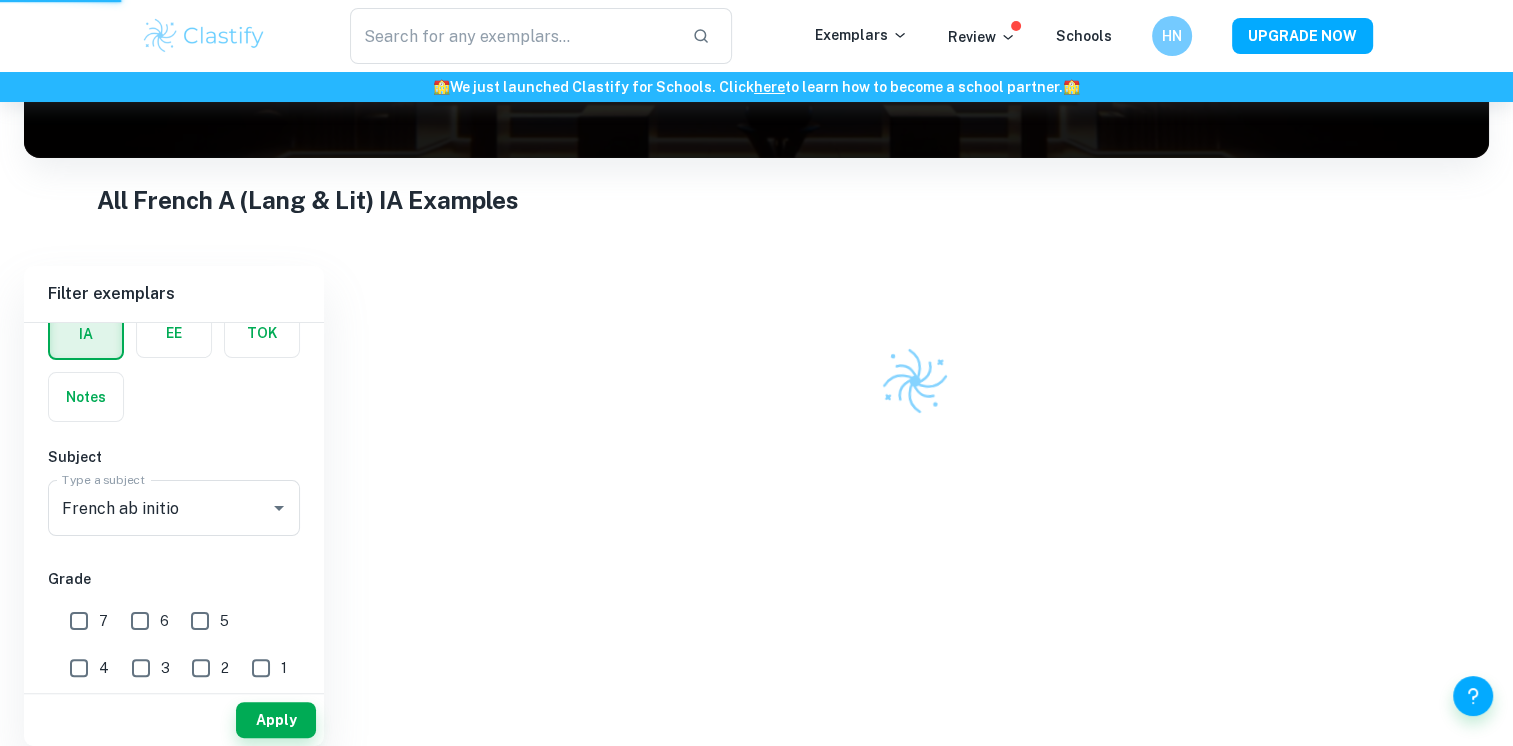 scroll, scrollTop: 300, scrollLeft: 0, axis: vertical 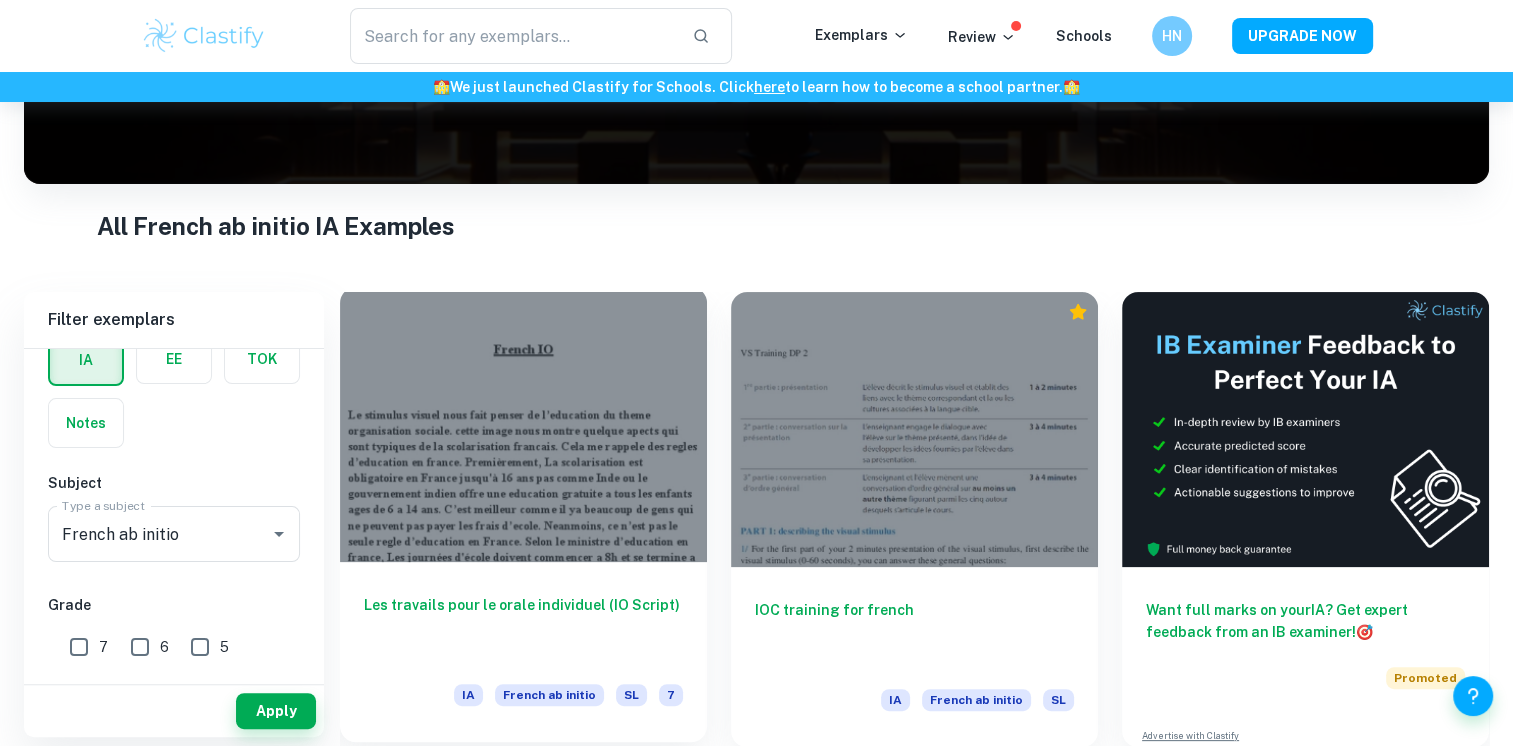 click on "Les travails pour le orale individuel (IO Script)" at bounding box center [523, 627] 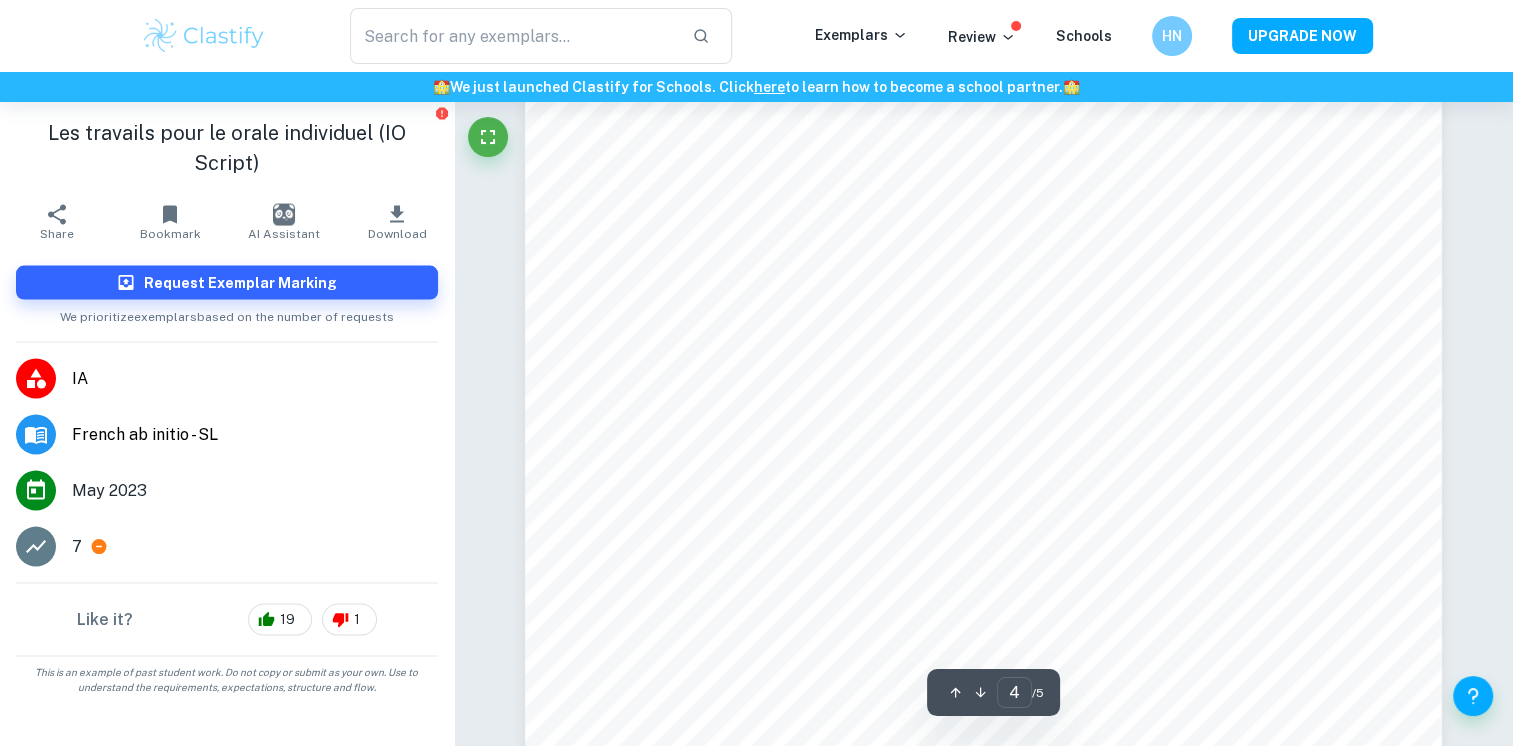 scroll, scrollTop: 4148, scrollLeft: 0, axis: vertical 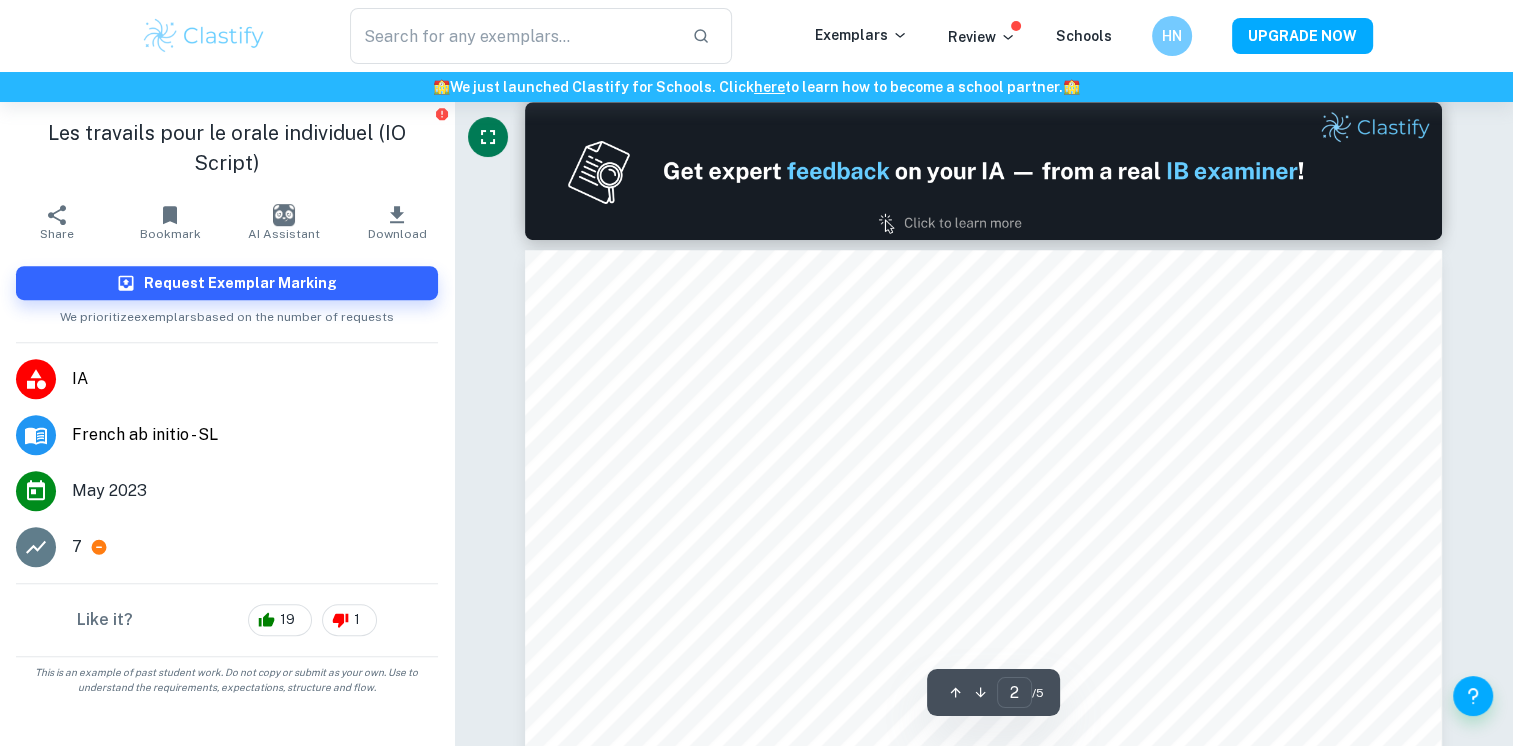 type on "1" 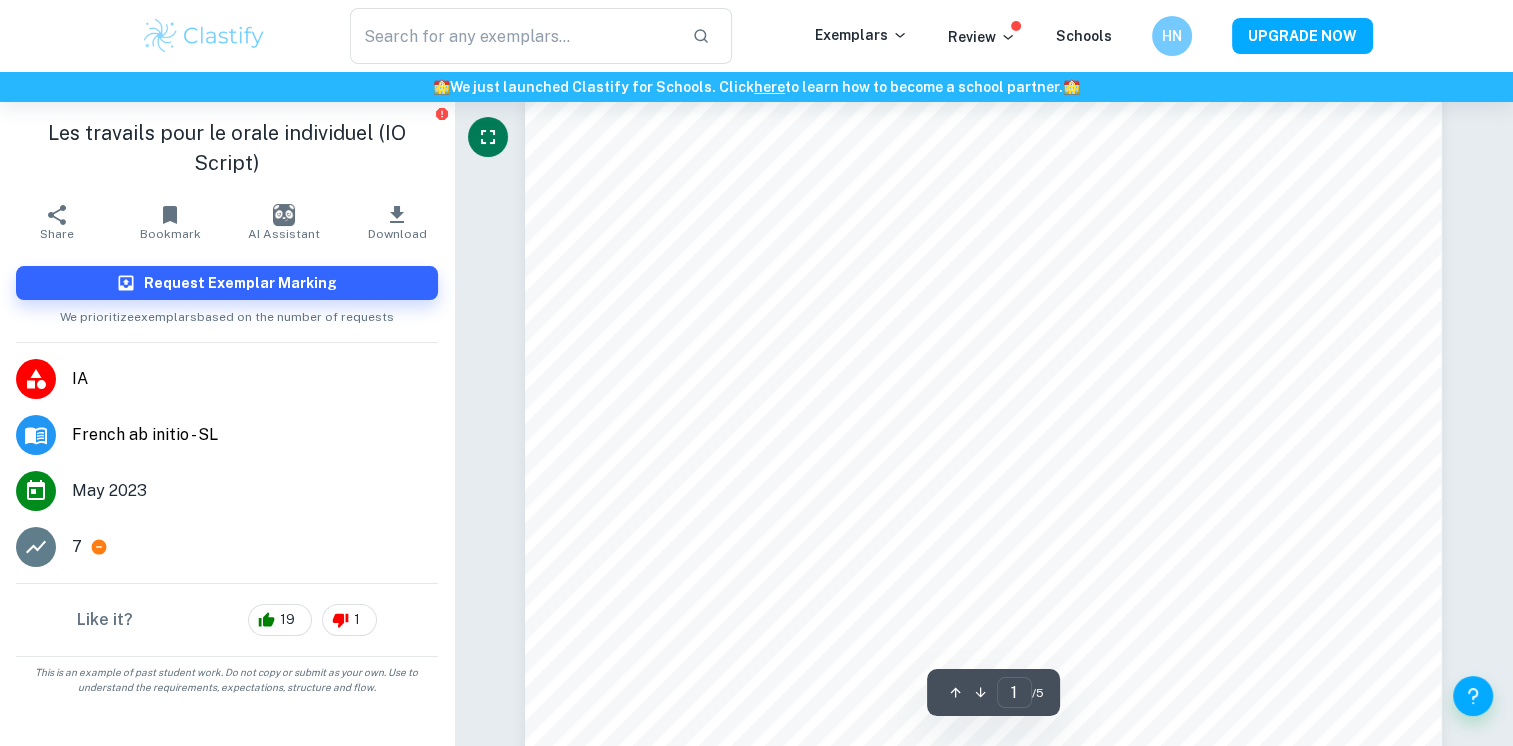 scroll, scrollTop: 80, scrollLeft: 0, axis: vertical 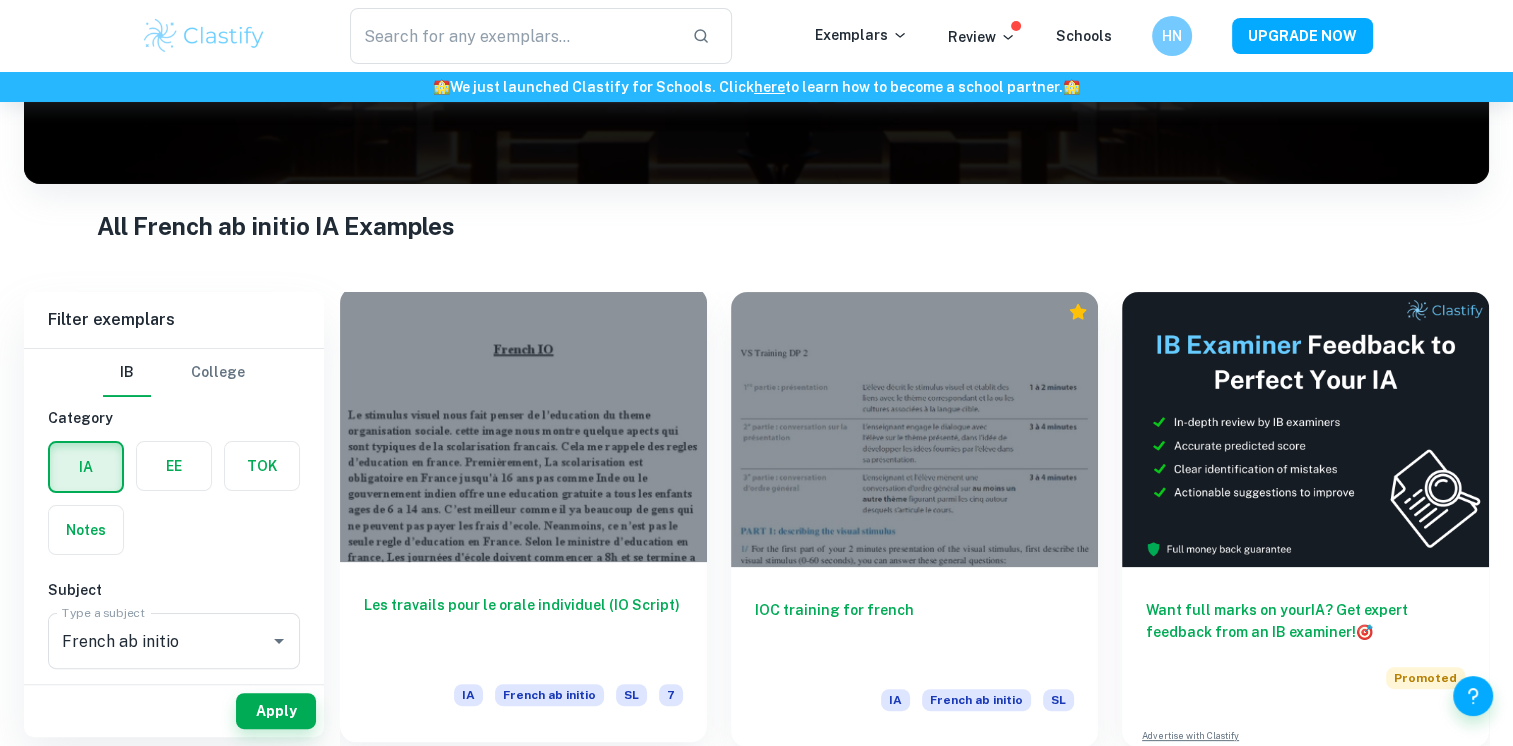 click on "Les travails pour le orale individuel (IO Script) IA French ab initio SL 7" at bounding box center (523, 652) 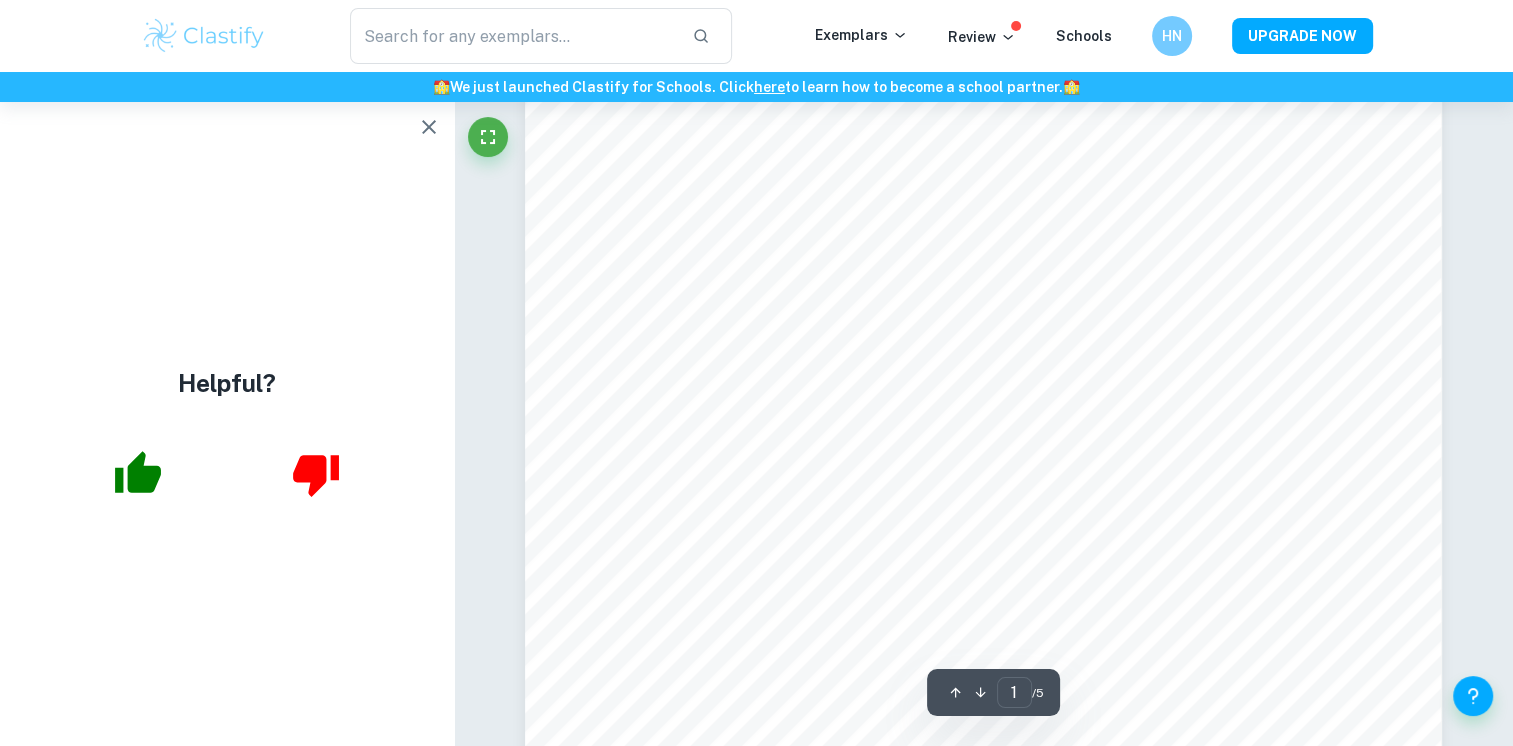 scroll, scrollTop: 171, scrollLeft: 0, axis: vertical 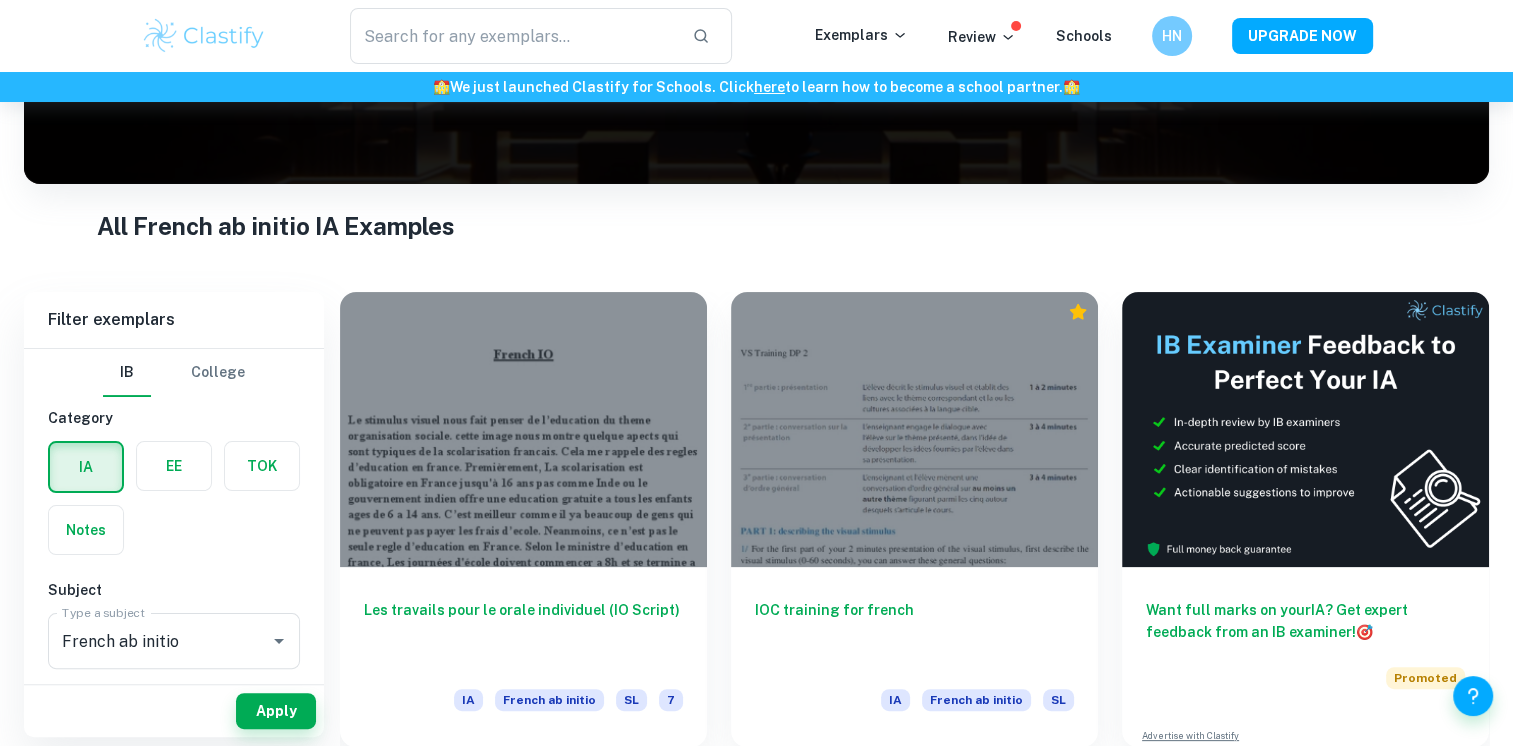 type on "French A (Lang & Lit)" 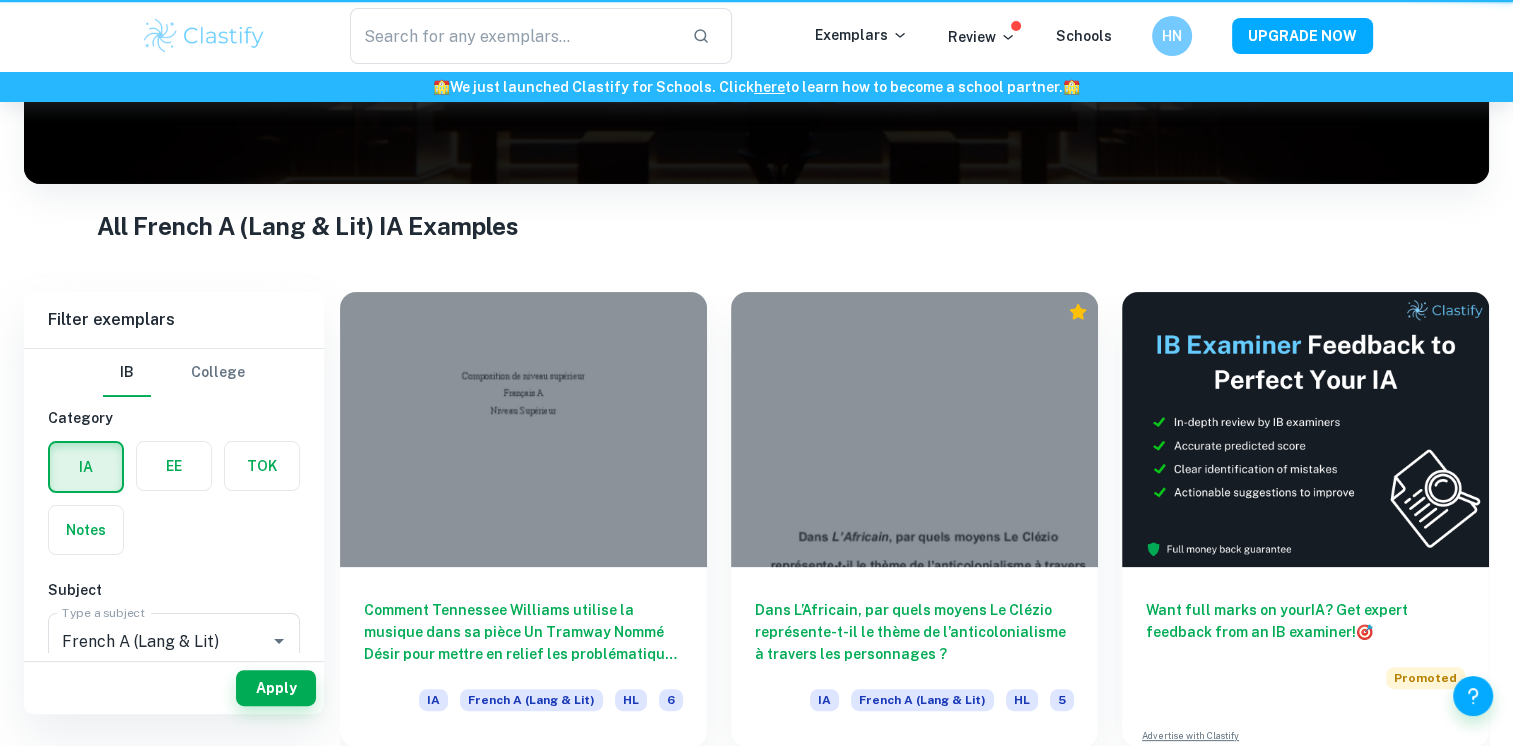 scroll, scrollTop: 262, scrollLeft: 0, axis: vertical 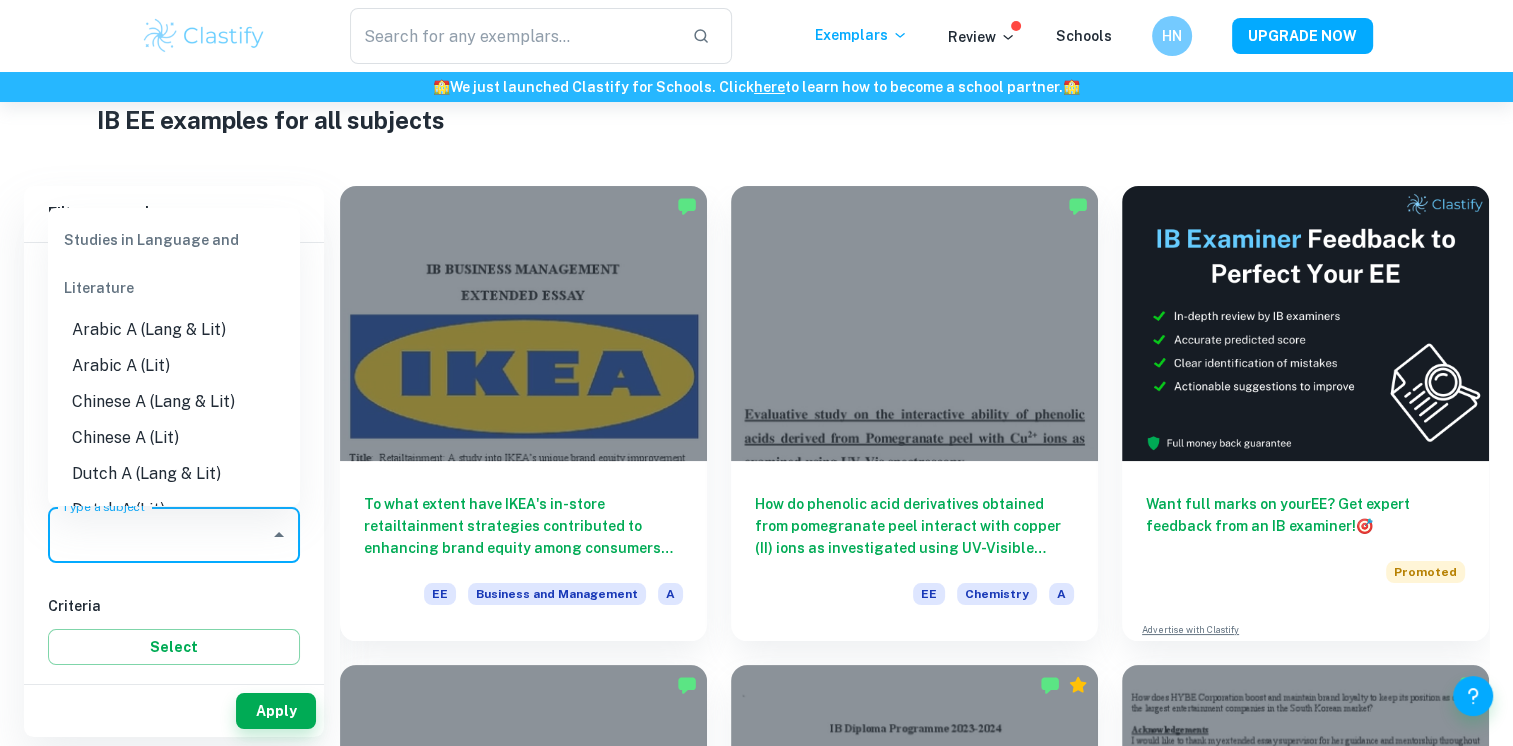 click on "Type a subject" at bounding box center [159, 535] 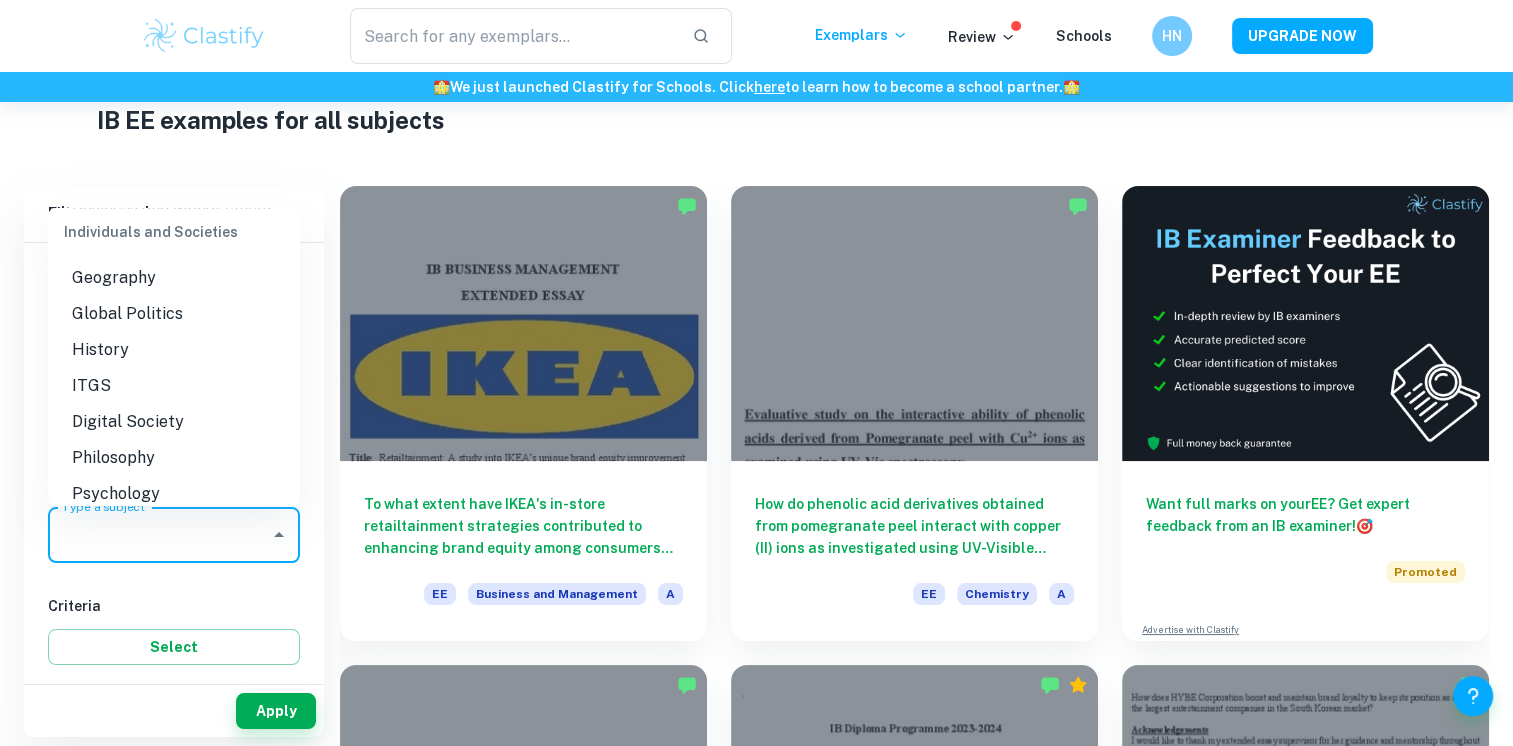 scroll, scrollTop: 1858, scrollLeft: 0, axis: vertical 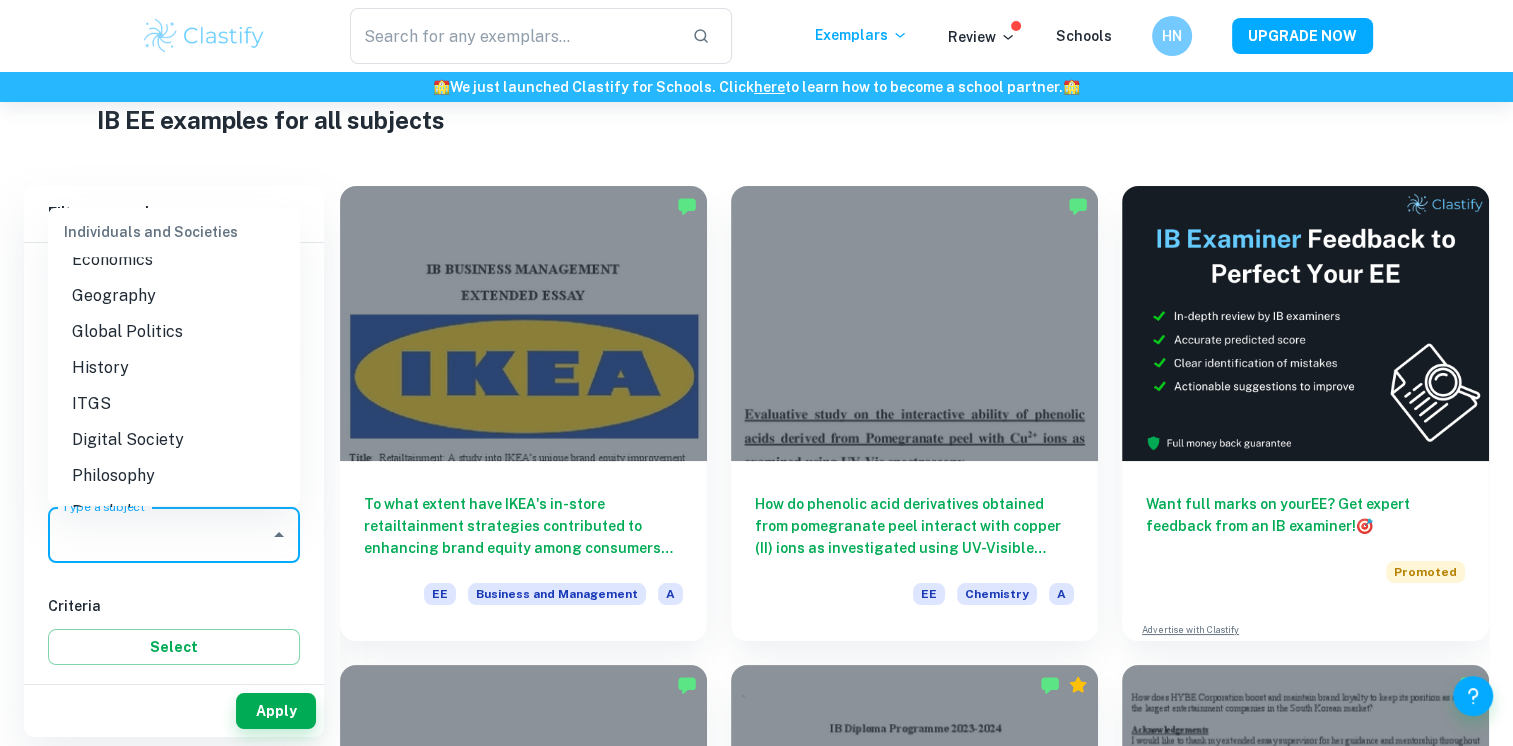 click on "Global Politics" at bounding box center [174, 332] 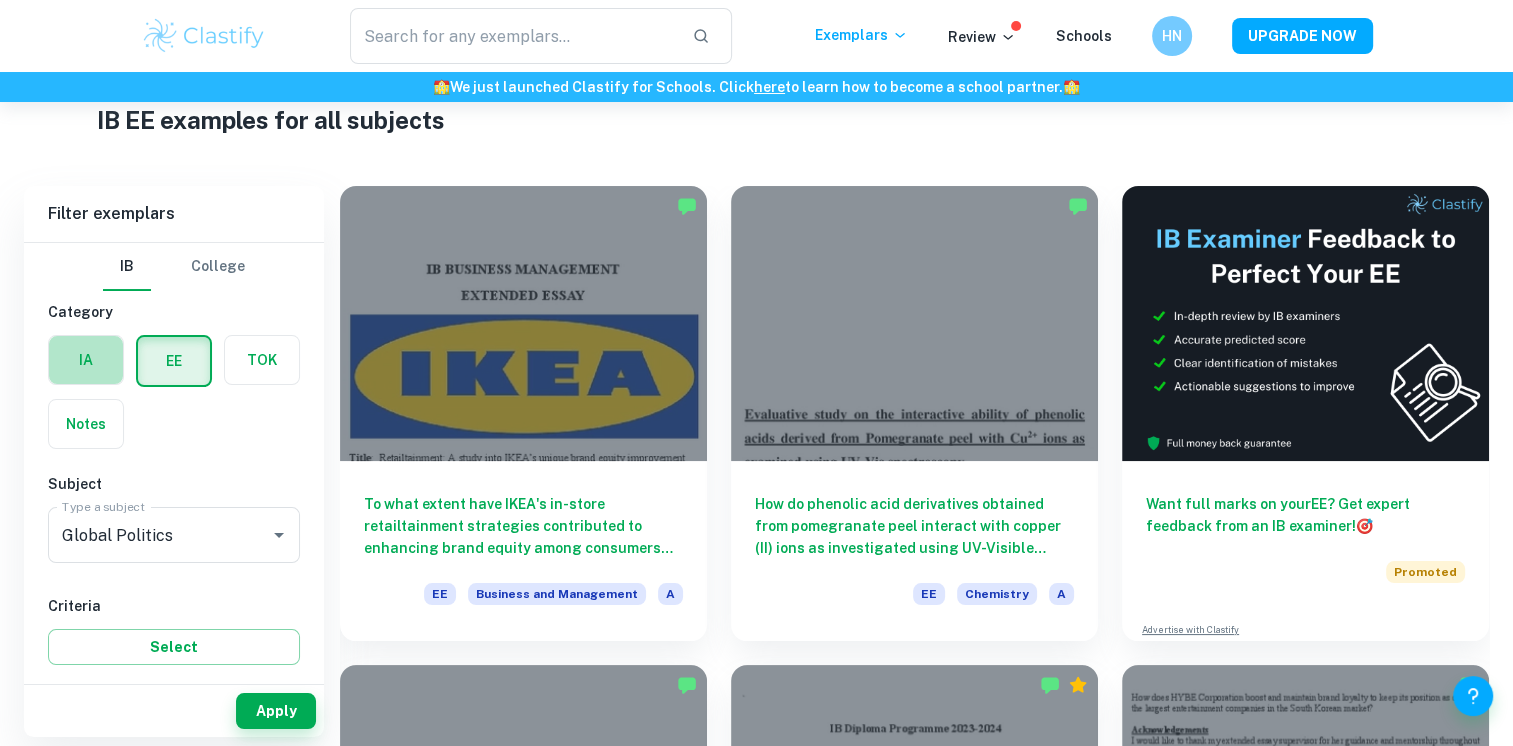 click at bounding box center [86, 360] 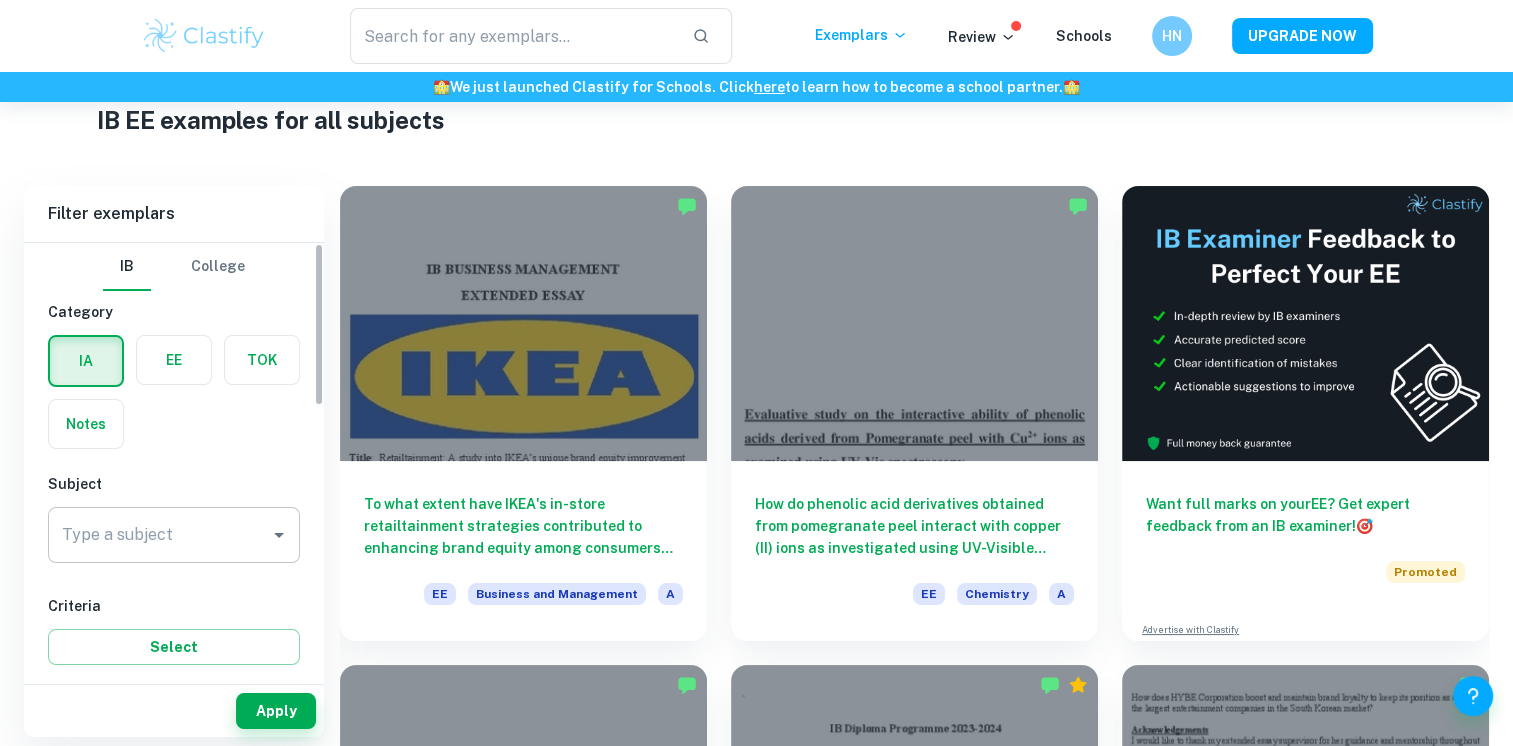 click on "Type a subject" at bounding box center (174, 535) 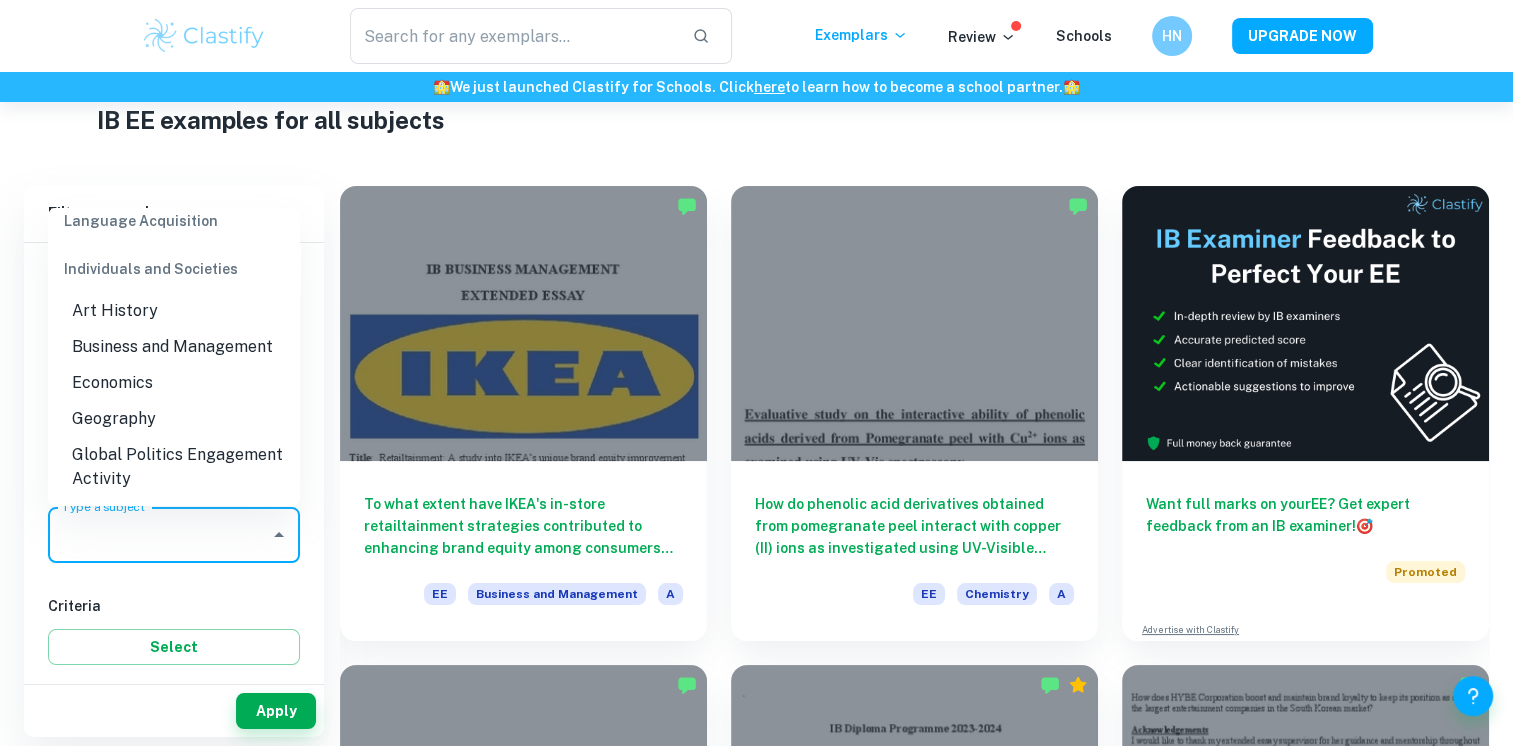 scroll, scrollTop: 1804, scrollLeft: 0, axis: vertical 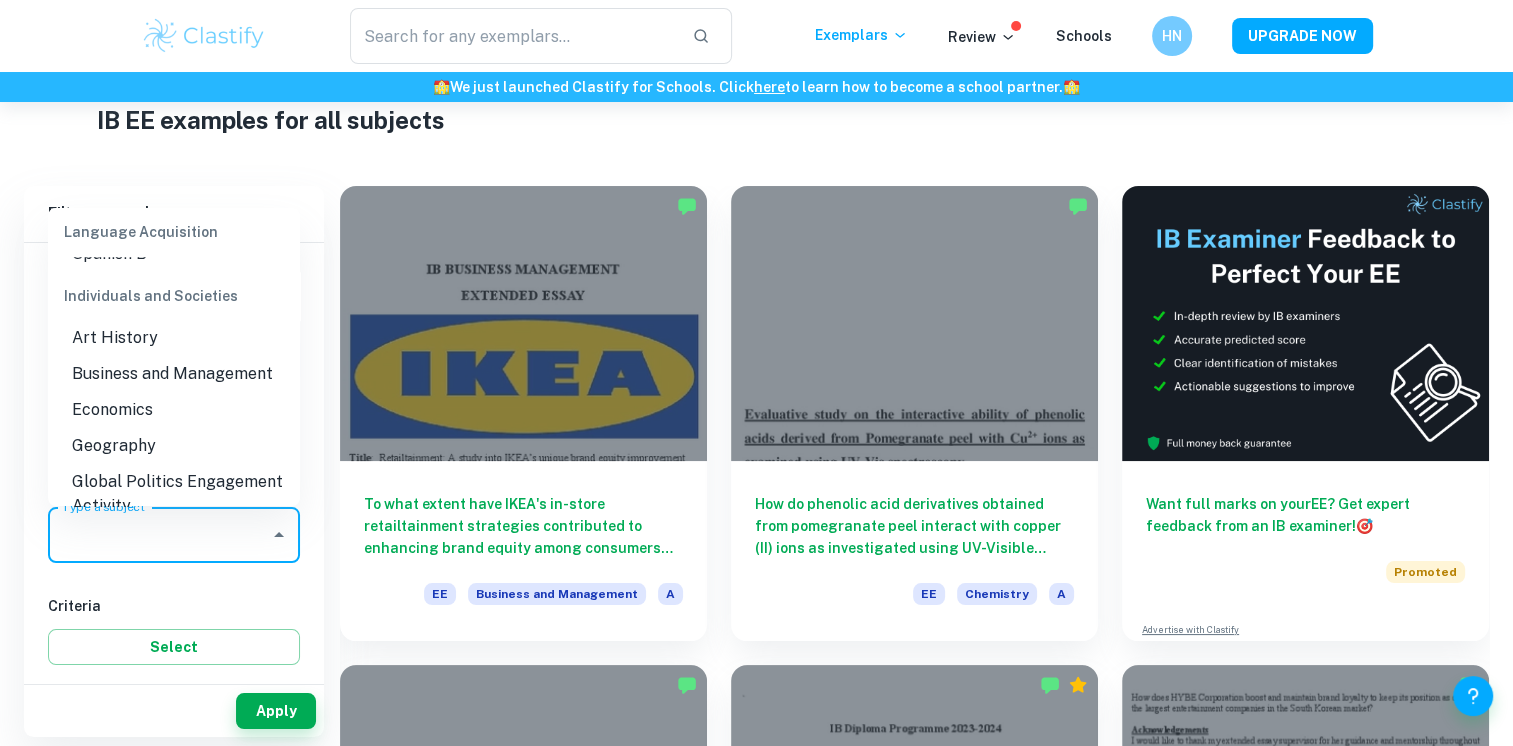 click on "Business and Management" at bounding box center (174, 374) 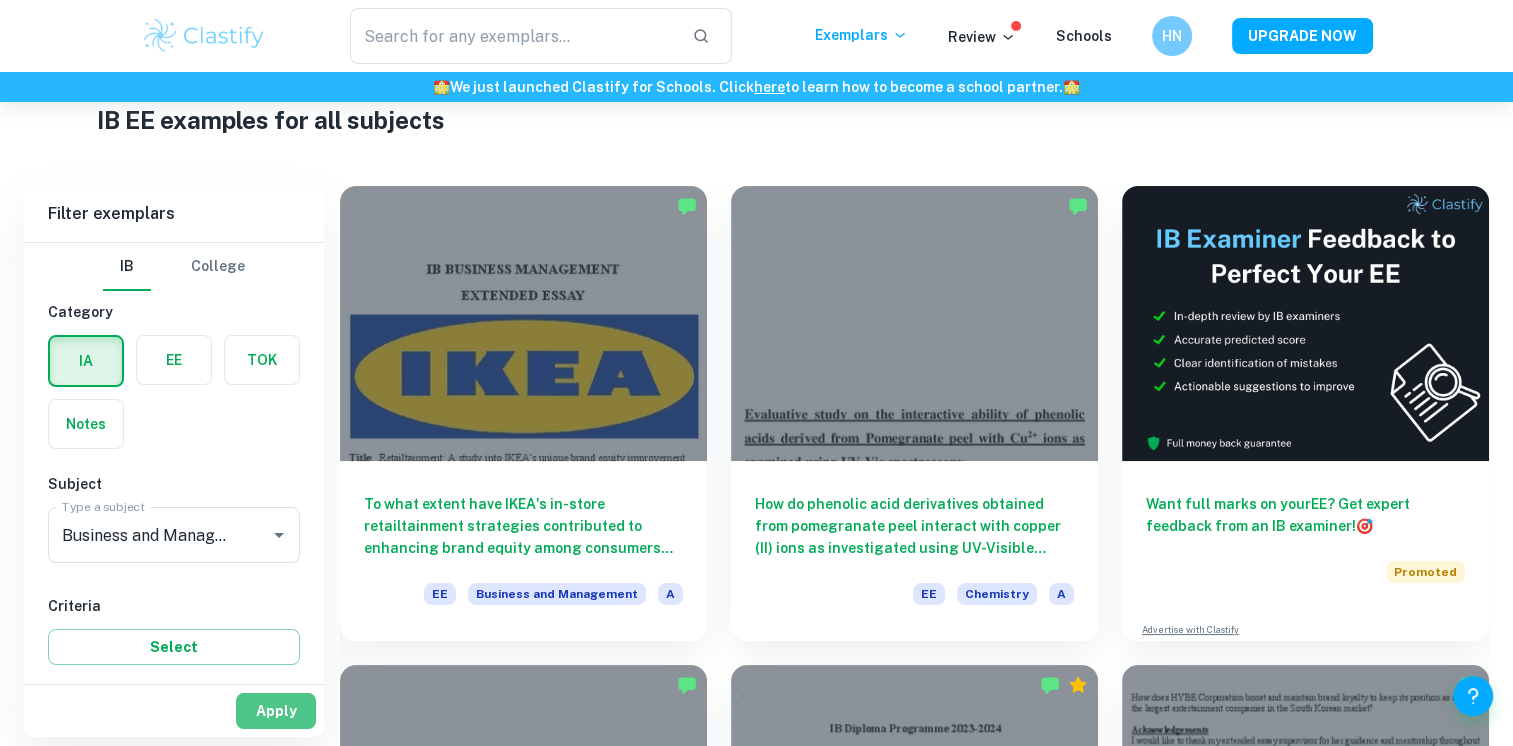 click on "Apply" at bounding box center (276, 711) 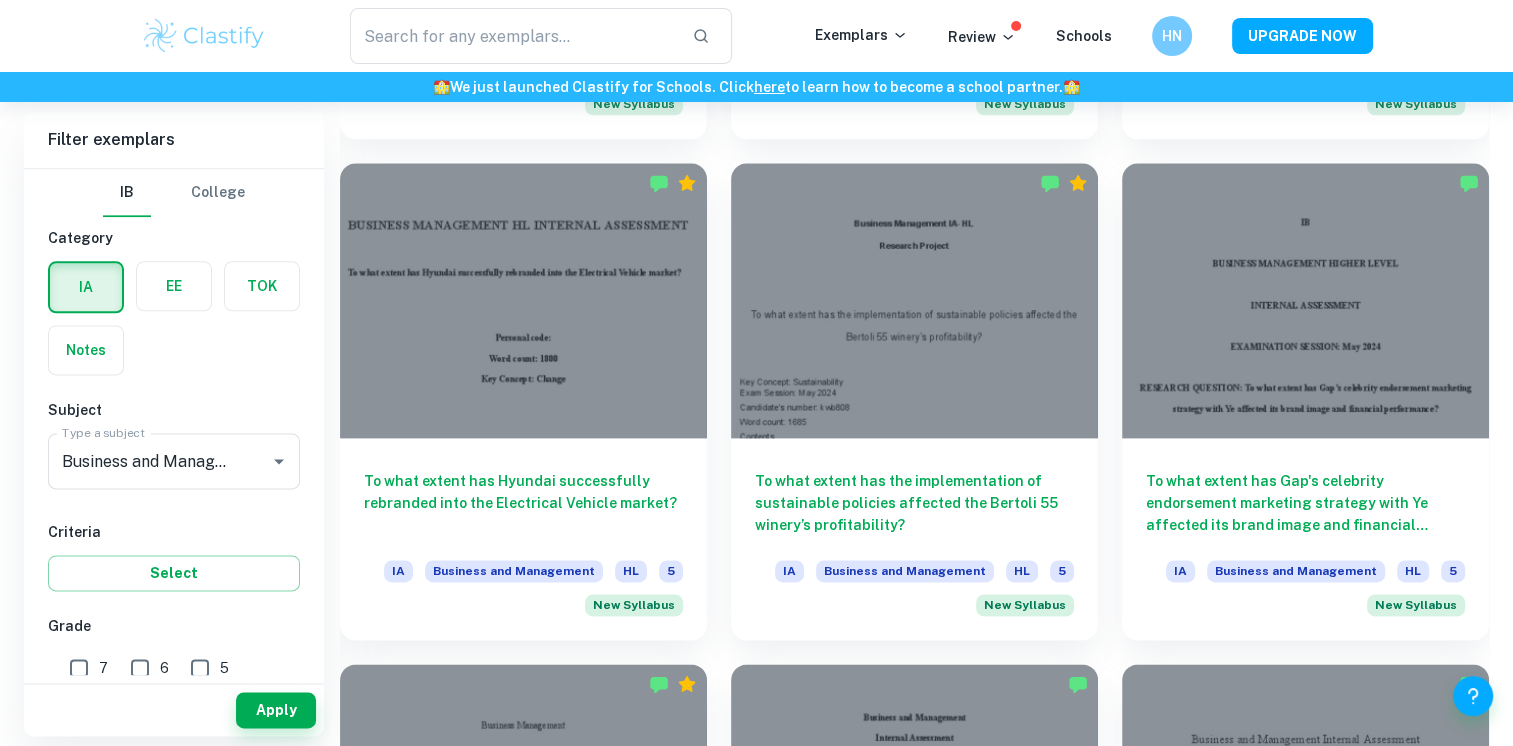 scroll, scrollTop: 2507, scrollLeft: 0, axis: vertical 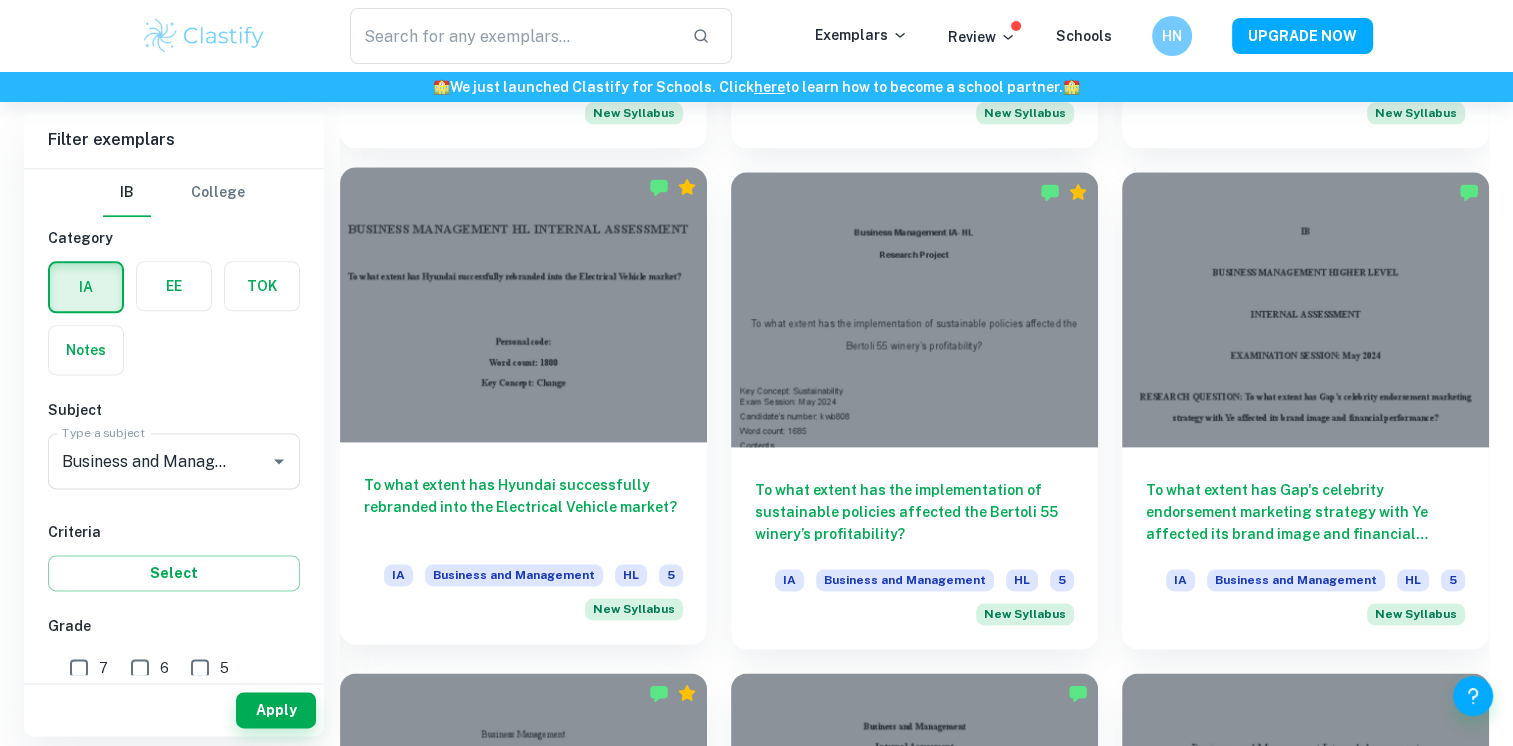click on "To what extent has Hyundai successfully rebranded into the Electrical Vehicle market? IA Business and Management HL 5 New Syllabus" at bounding box center (523, 543) 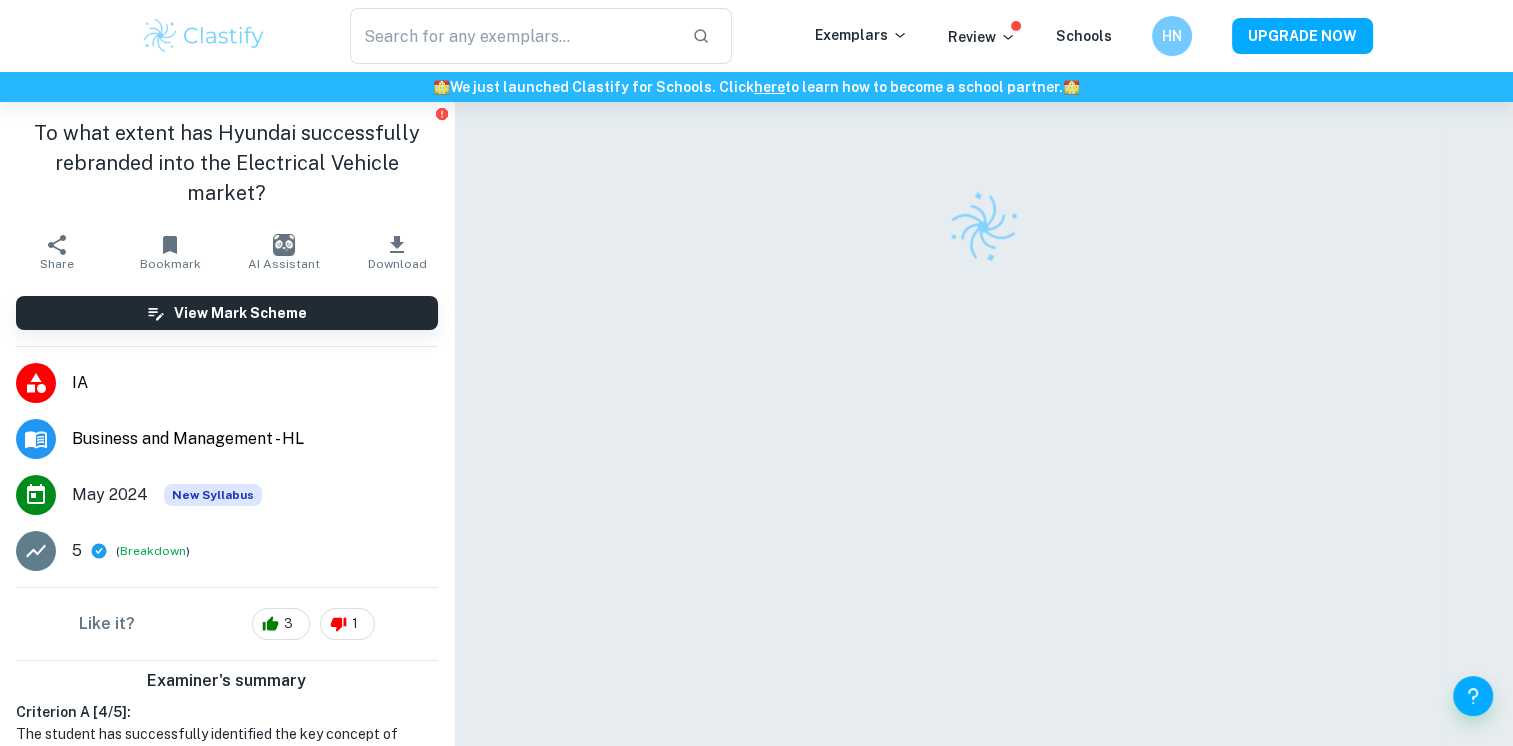 scroll, scrollTop: 102, scrollLeft: 0, axis: vertical 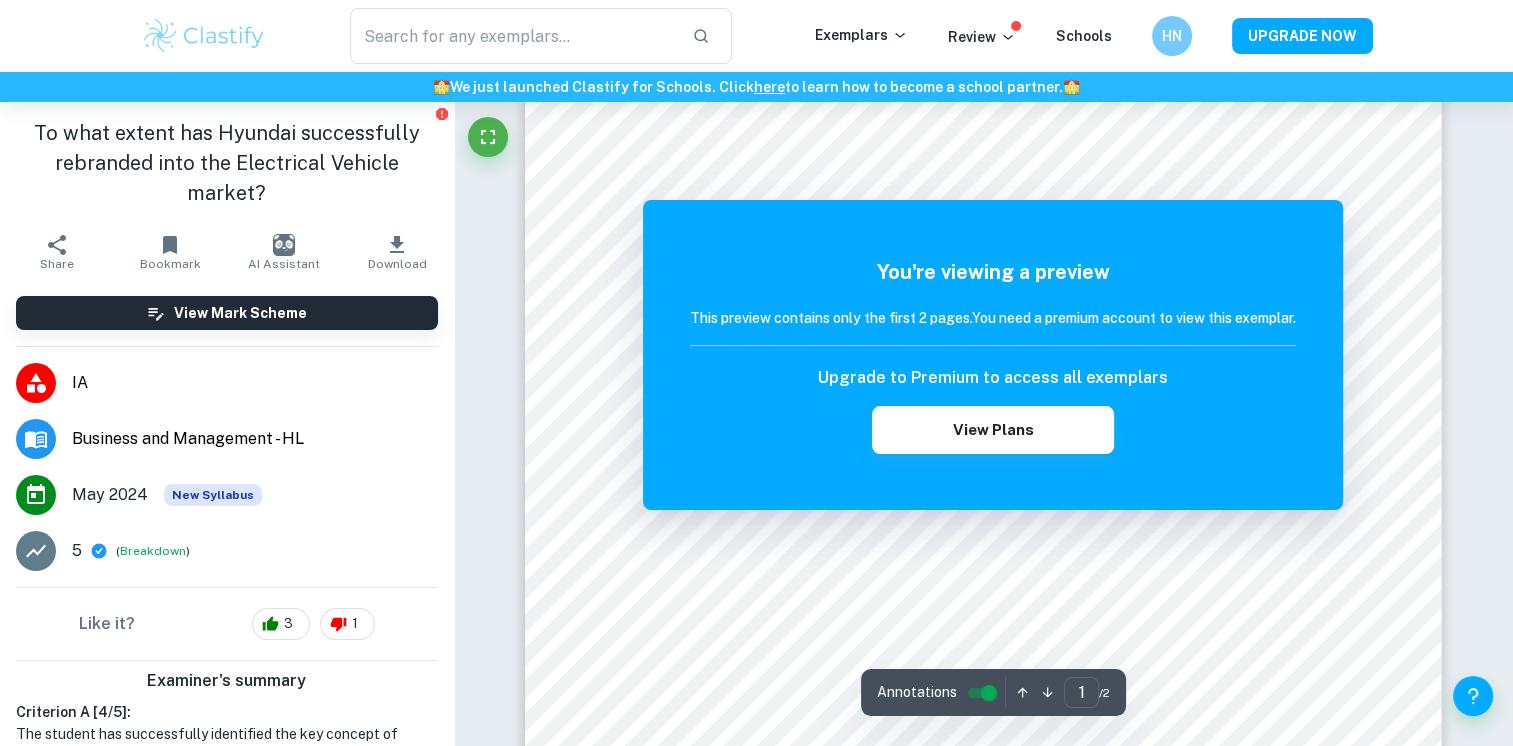 click on "You're viewing a preview This preview contains only the first 2 pages.  You need a premium account to view this exemplar. Upgrade to Premium to access all exemplars View Plans" at bounding box center (993, 355) 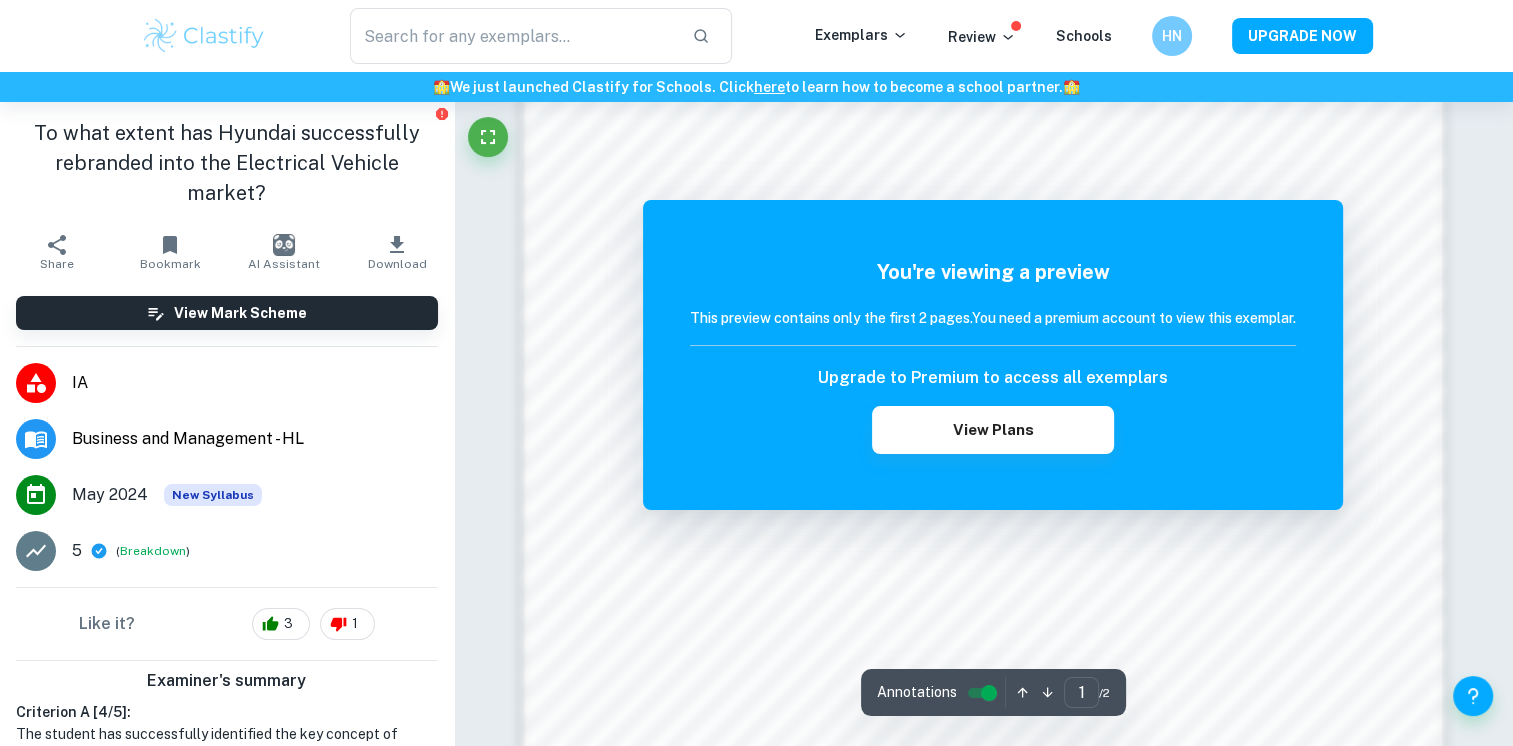 scroll, scrollTop: 1667, scrollLeft: 0, axis: vertical 